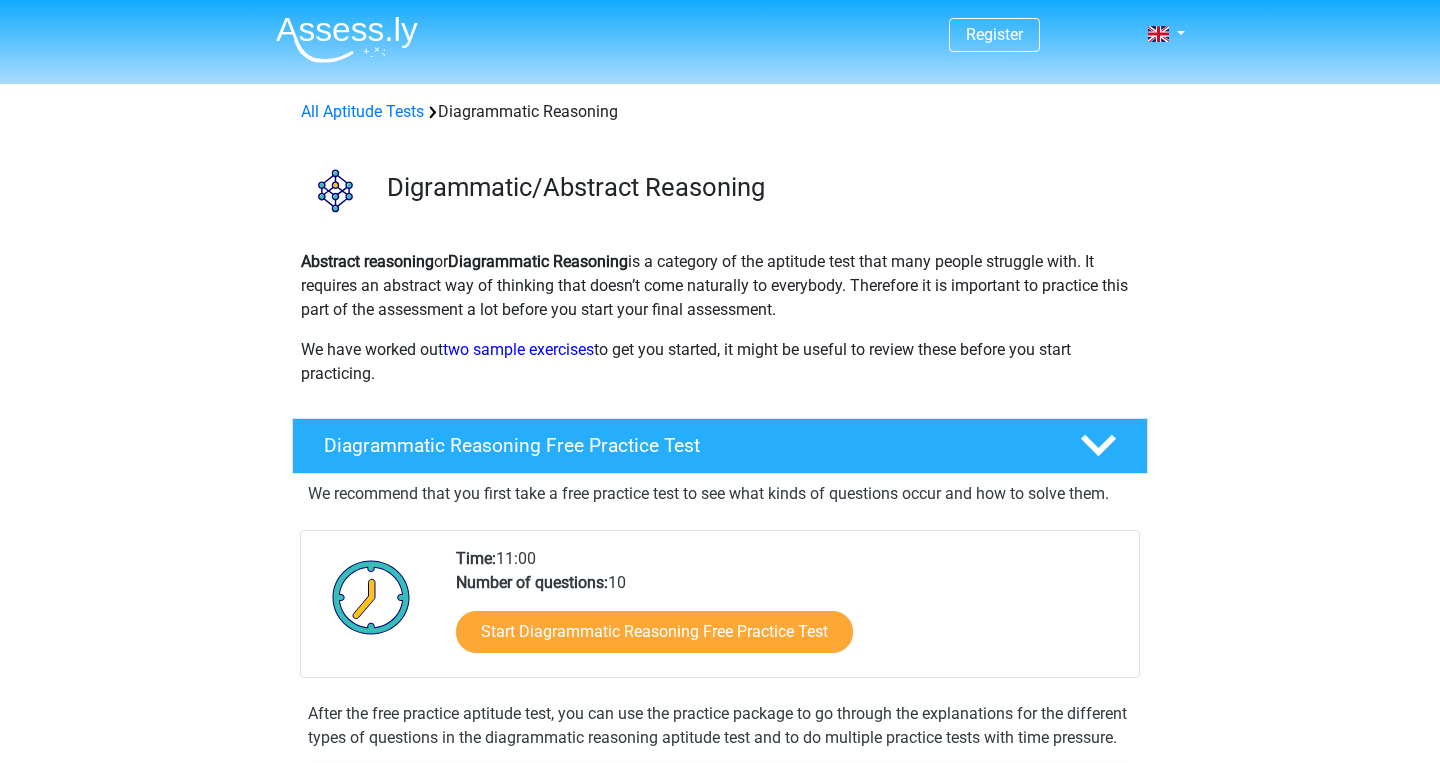 scroll, scrollTop: 0, scrollLeft: 0, axis: both 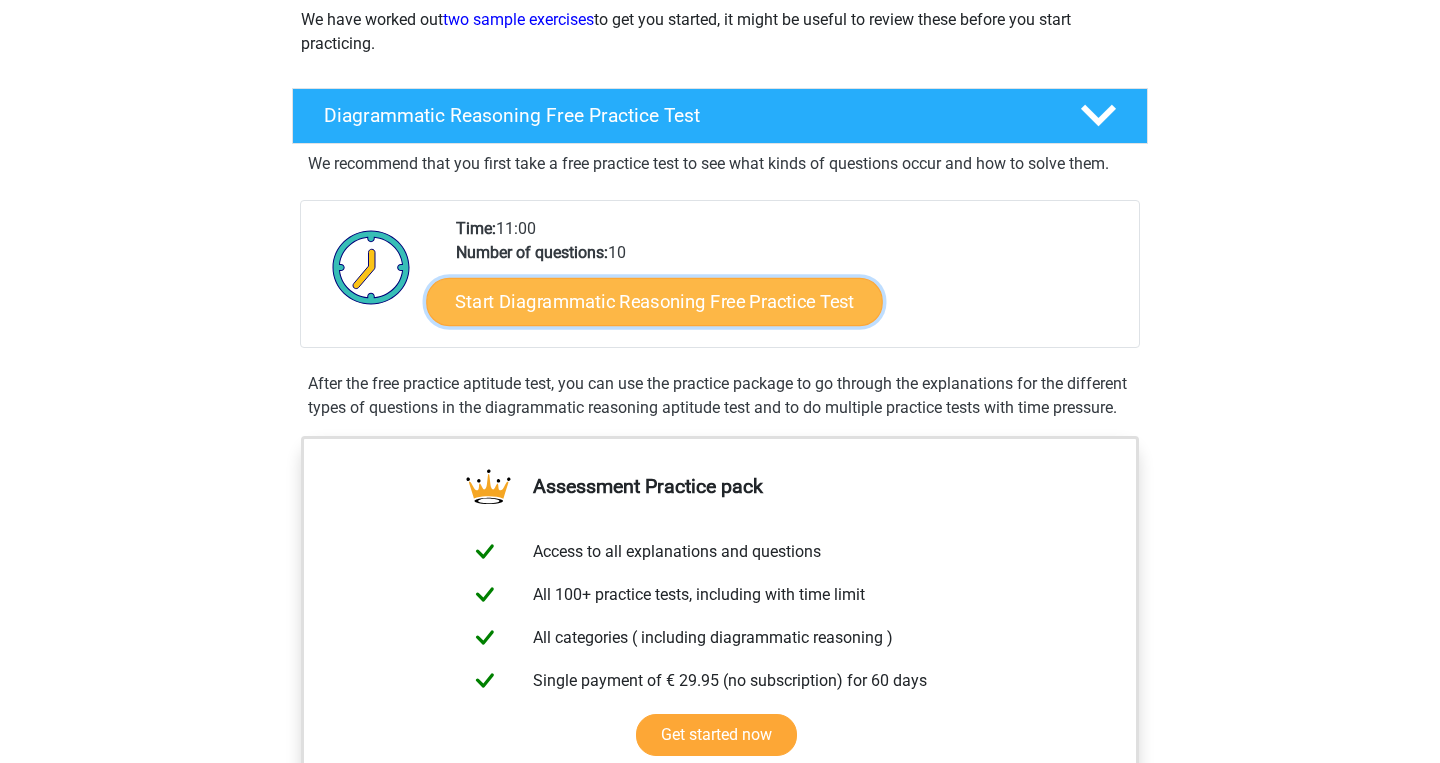 click on "Start Diagrammatic Reasoning
Free Practice Test" at bounding box center [655, 301] 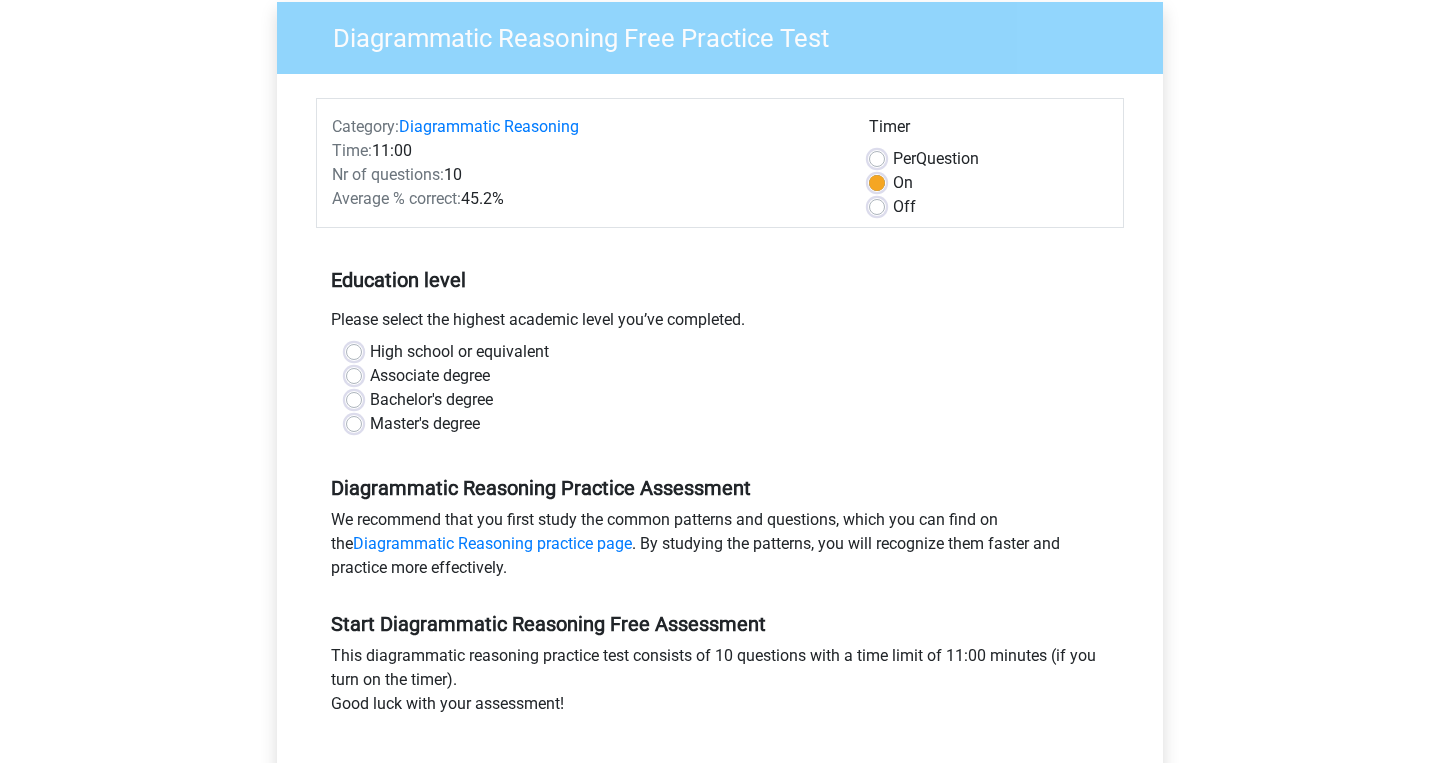 scroll, scrollTop: 157, scrollLeft: 0, axis: vertical 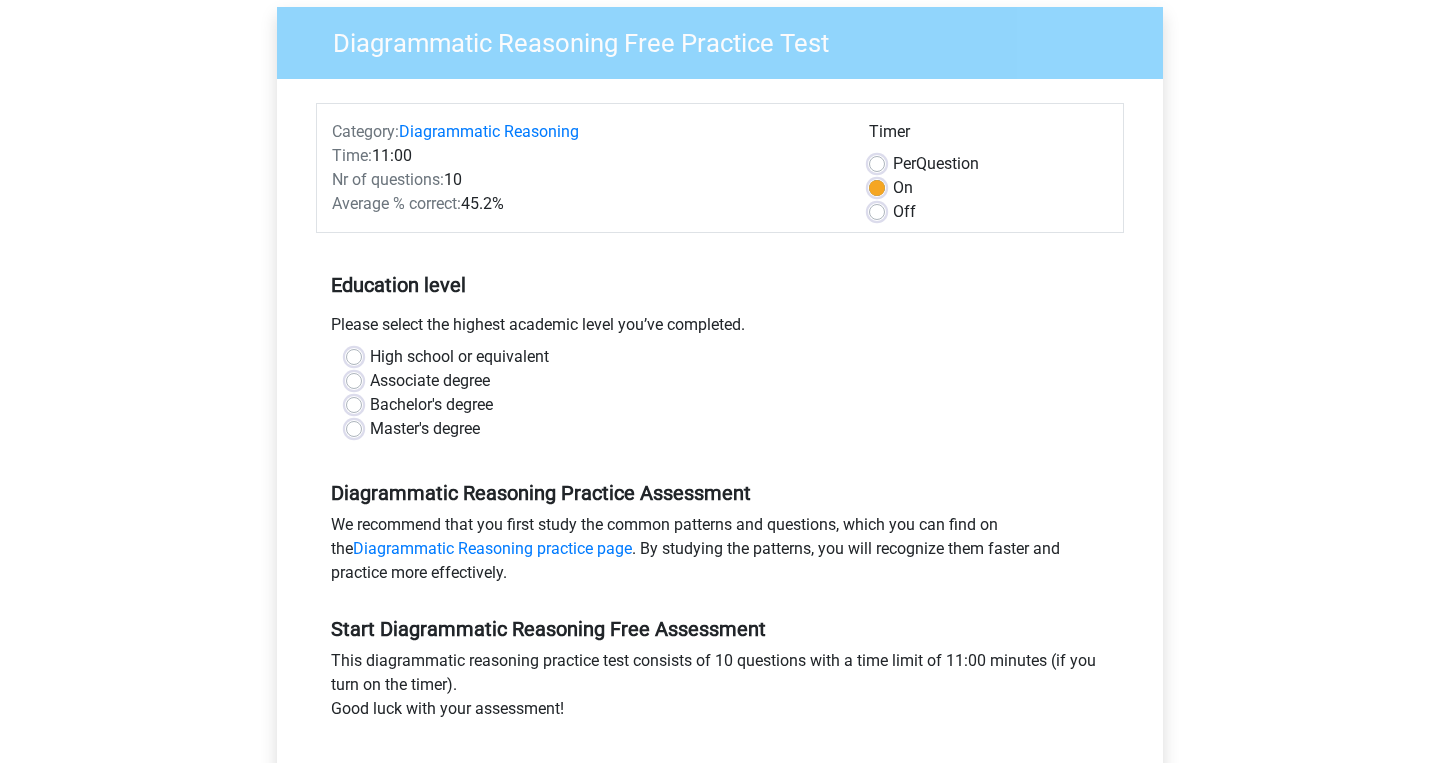 click on "High school or equivalent" at bounding box center [459, 357] 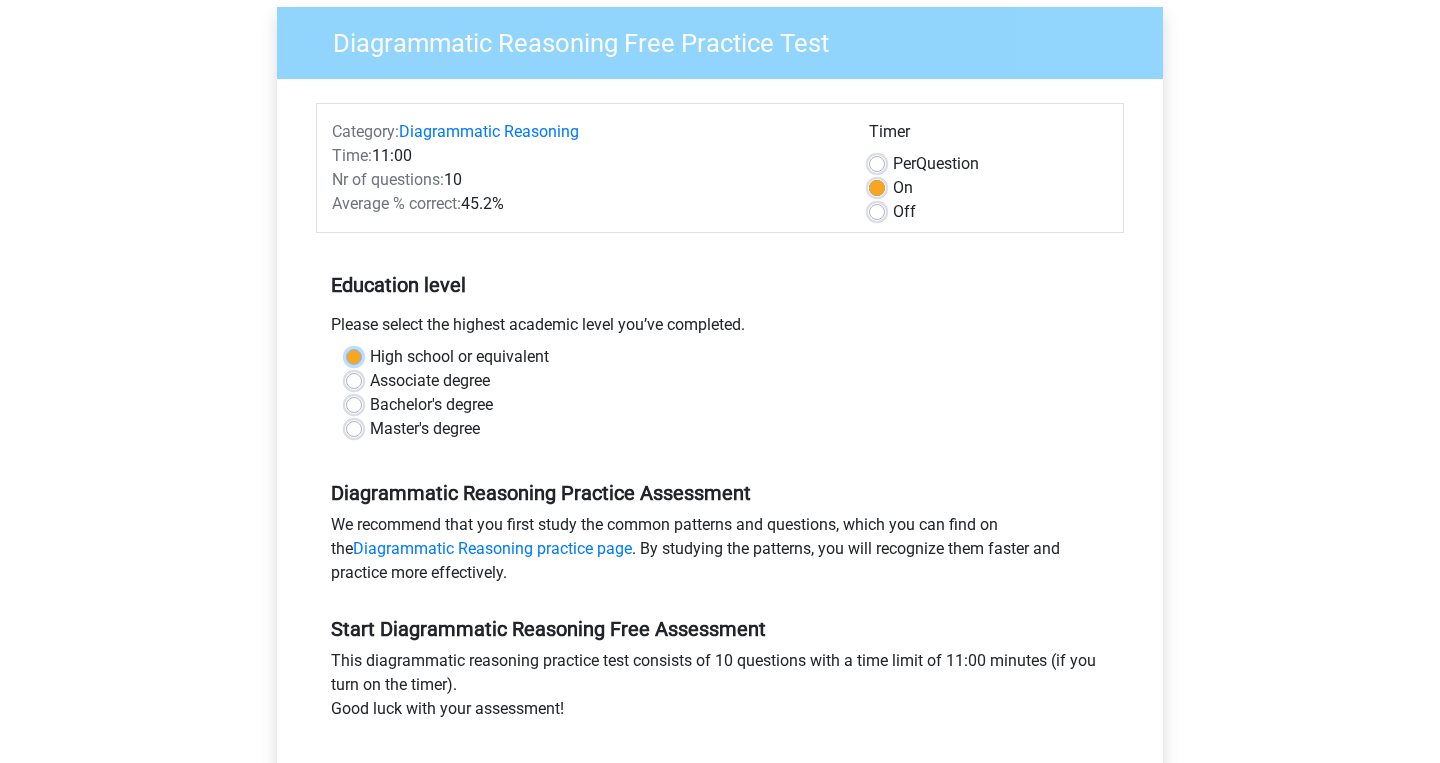 click on "High school or equivalent" at bounding box center [354, 355] 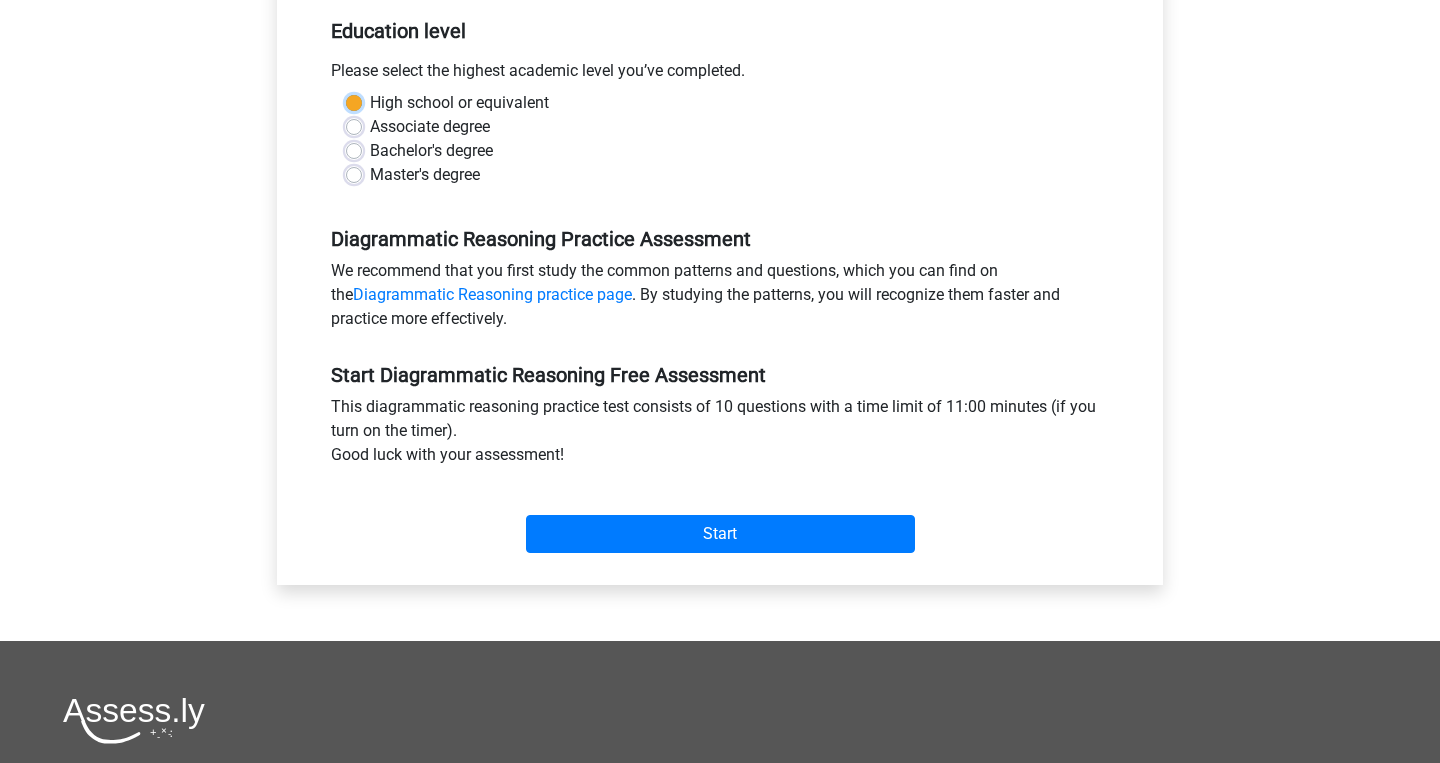 scroll, scrollTop: 414, scrollLeft: 0, axis: vertical 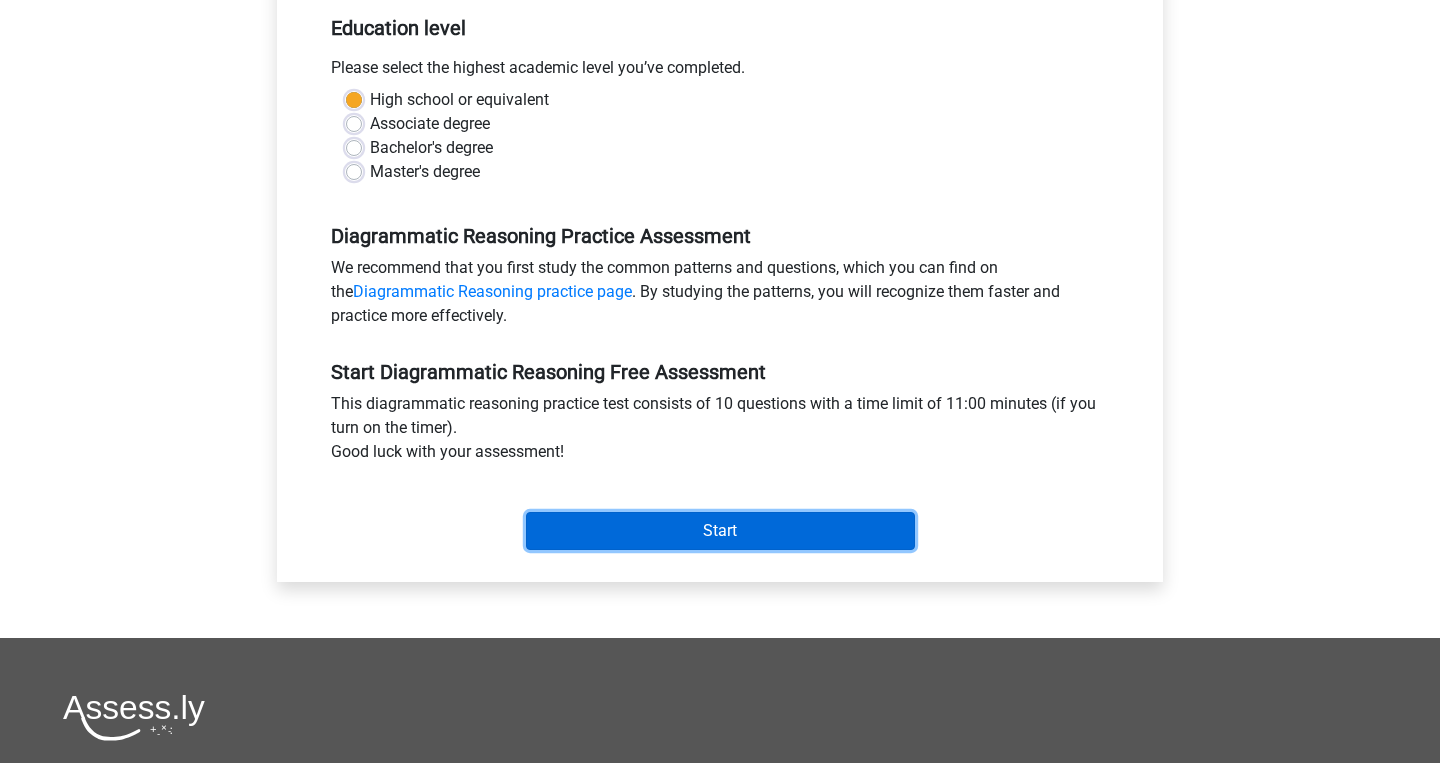 click on "Start" at bounding box center (720, 531) 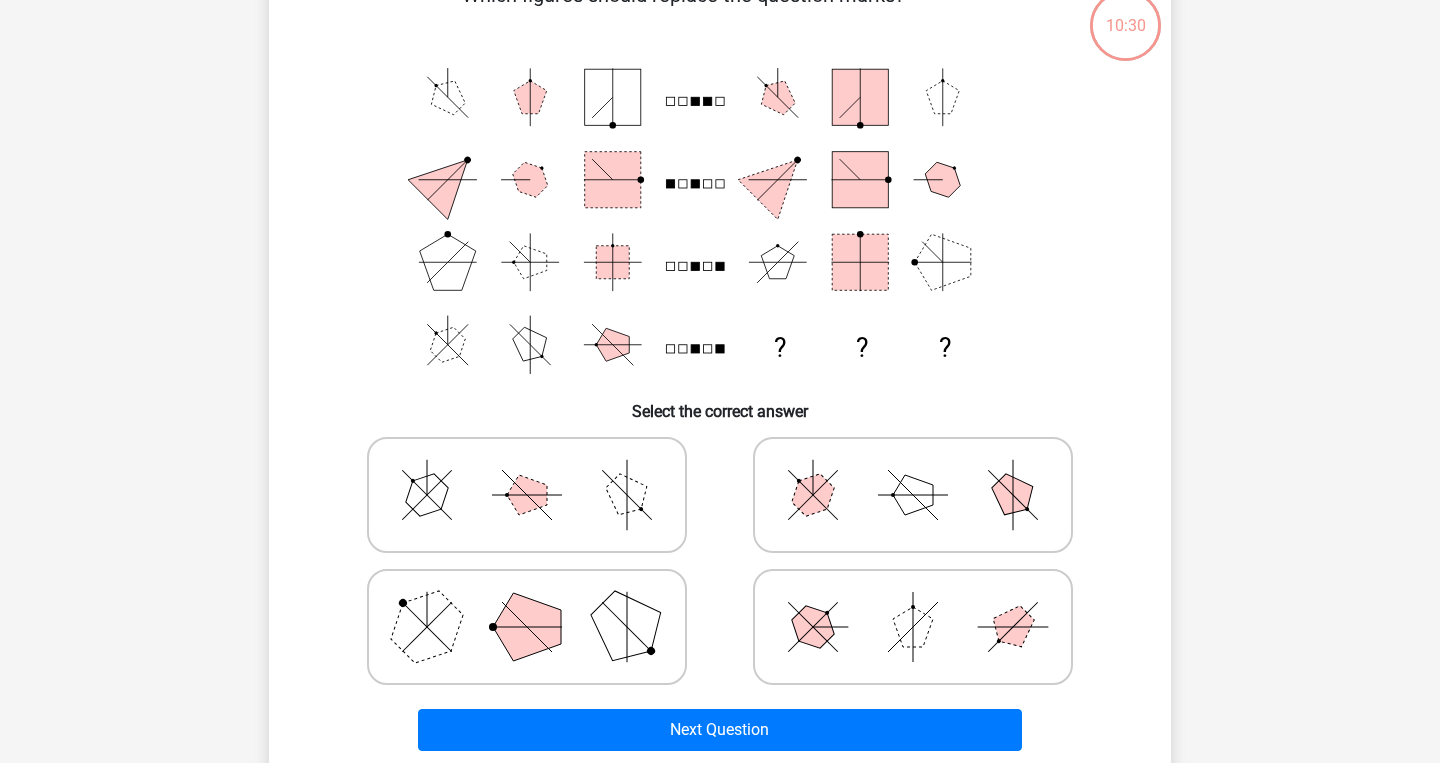 scroll, scrollTop: 132, scrollLeft: 0, axis: vertical 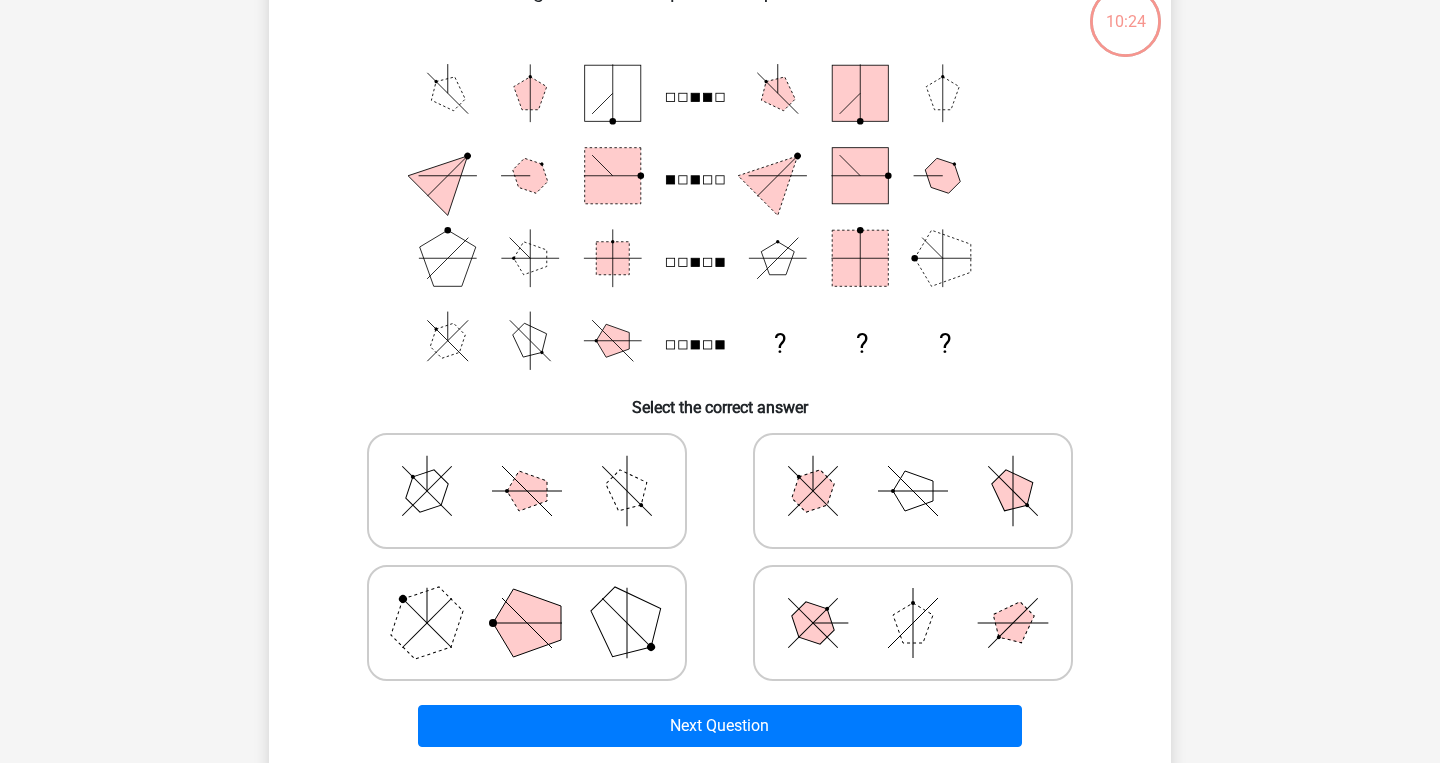 click 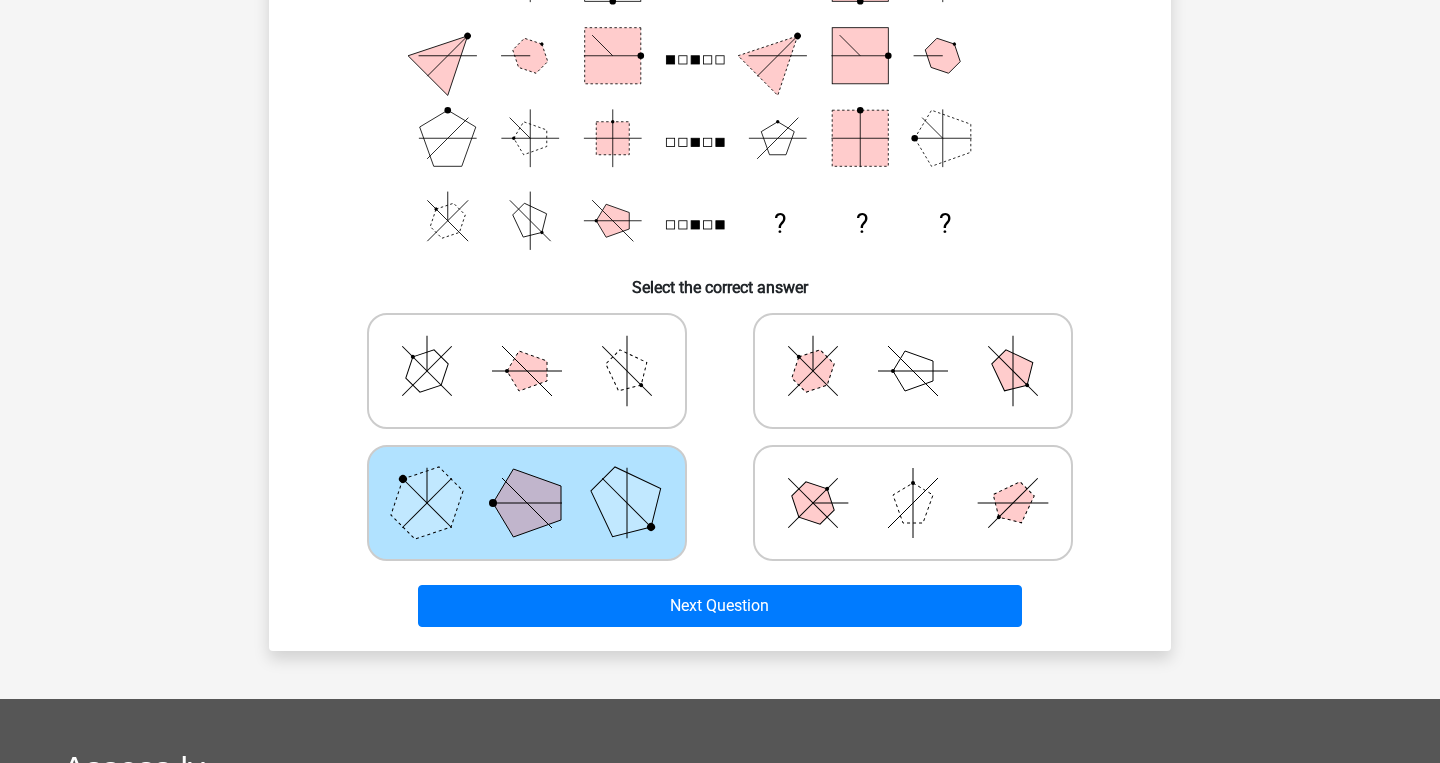 scroll, scrollTop: 251, scrollLeft: 0, axis: vertical 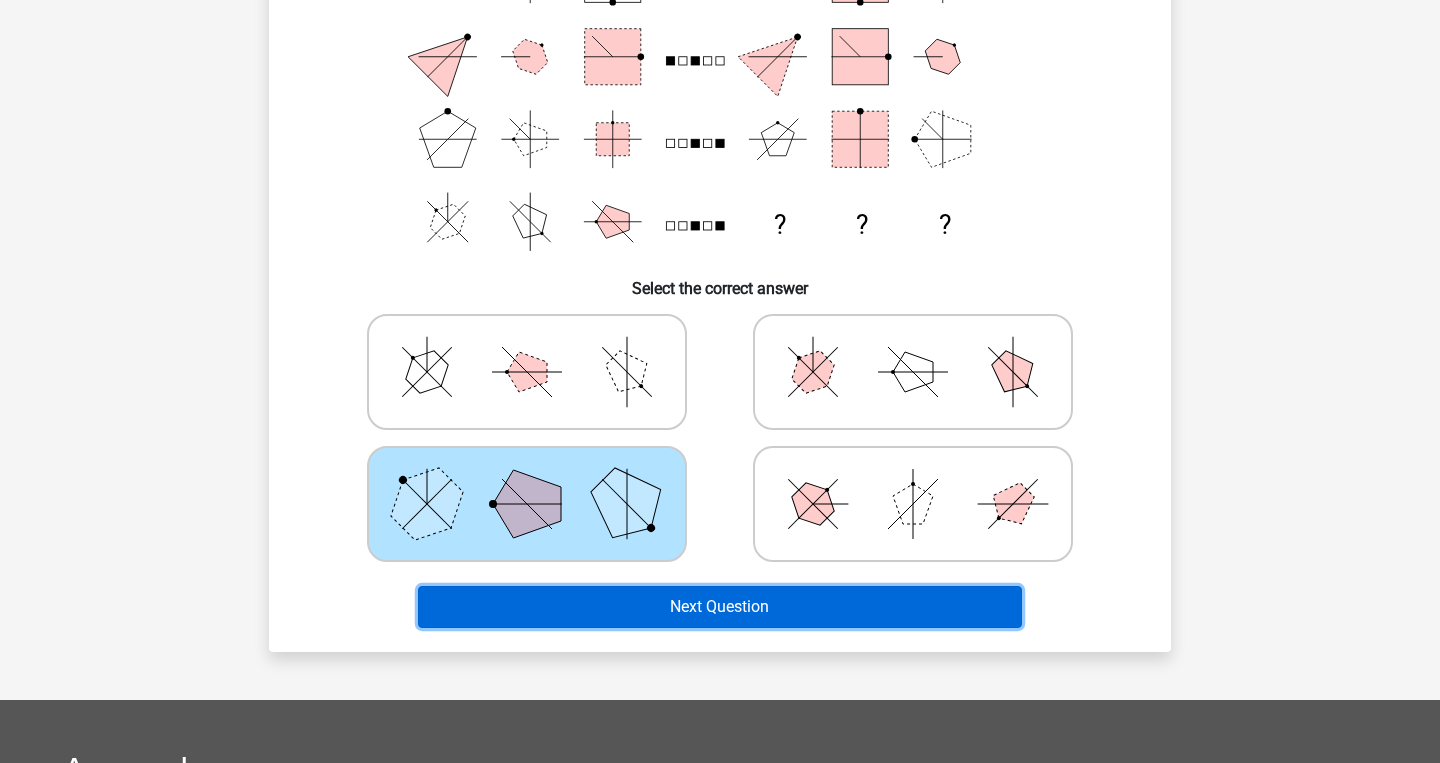 click on "Next Question" at bounding box center [720, 607] 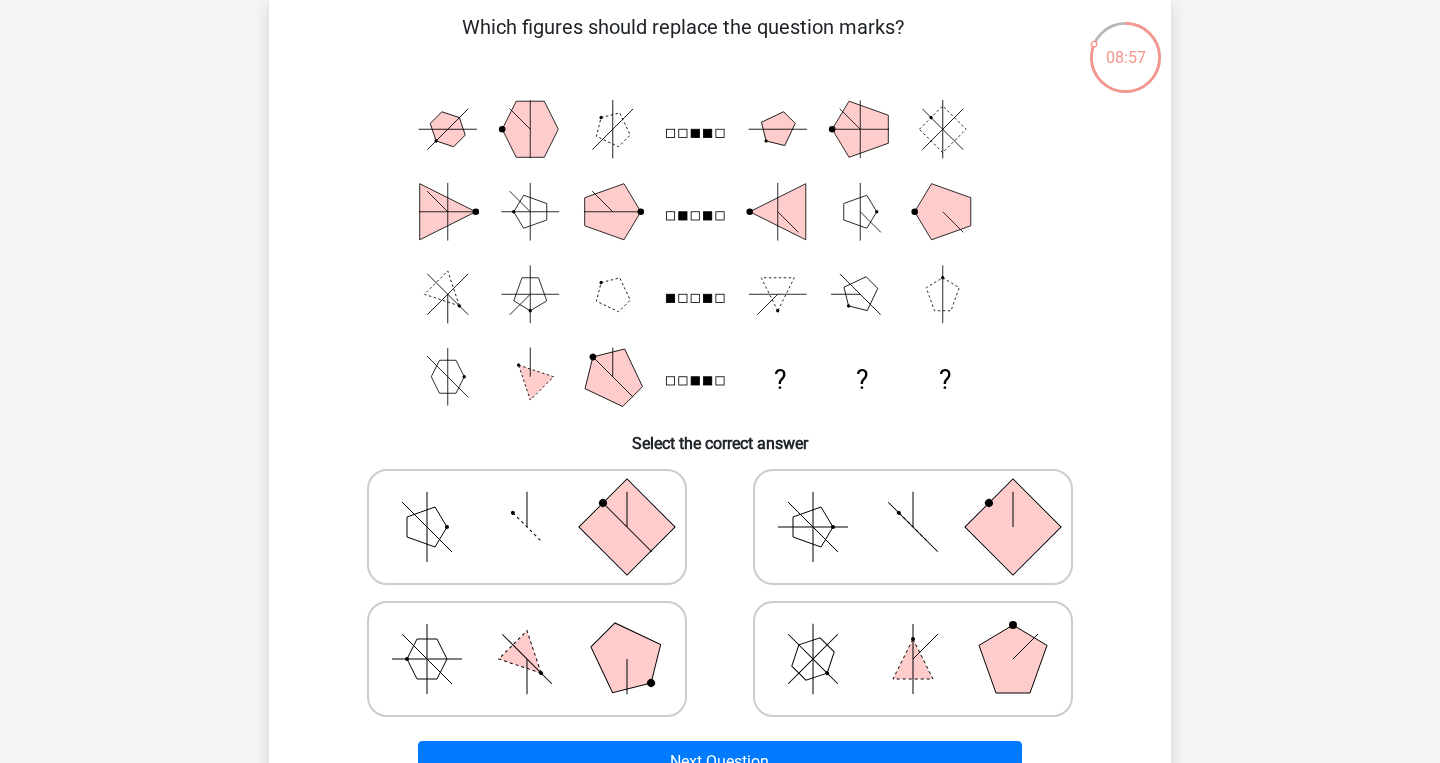 scroll, scrollTop: 94, scrollLeft: 0, axis: vertical 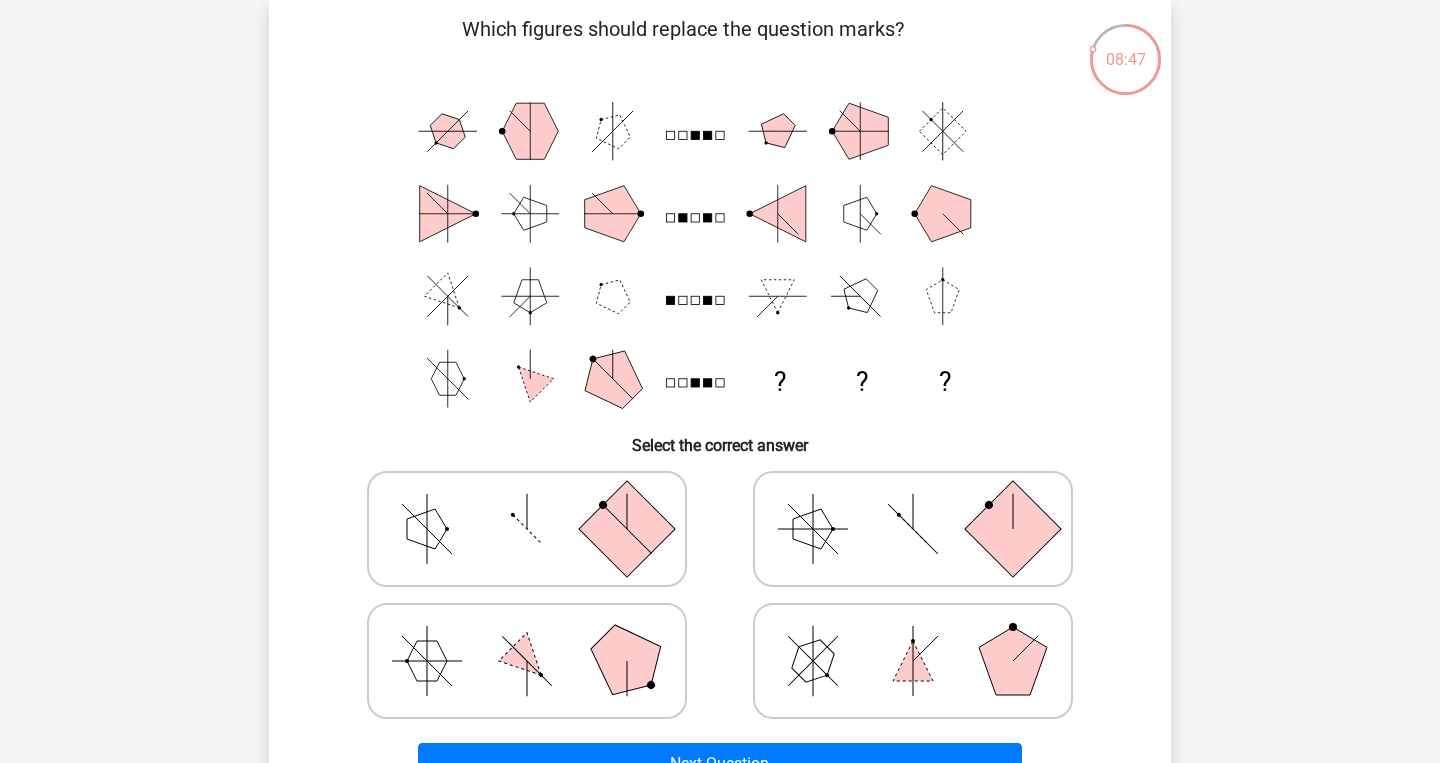 click 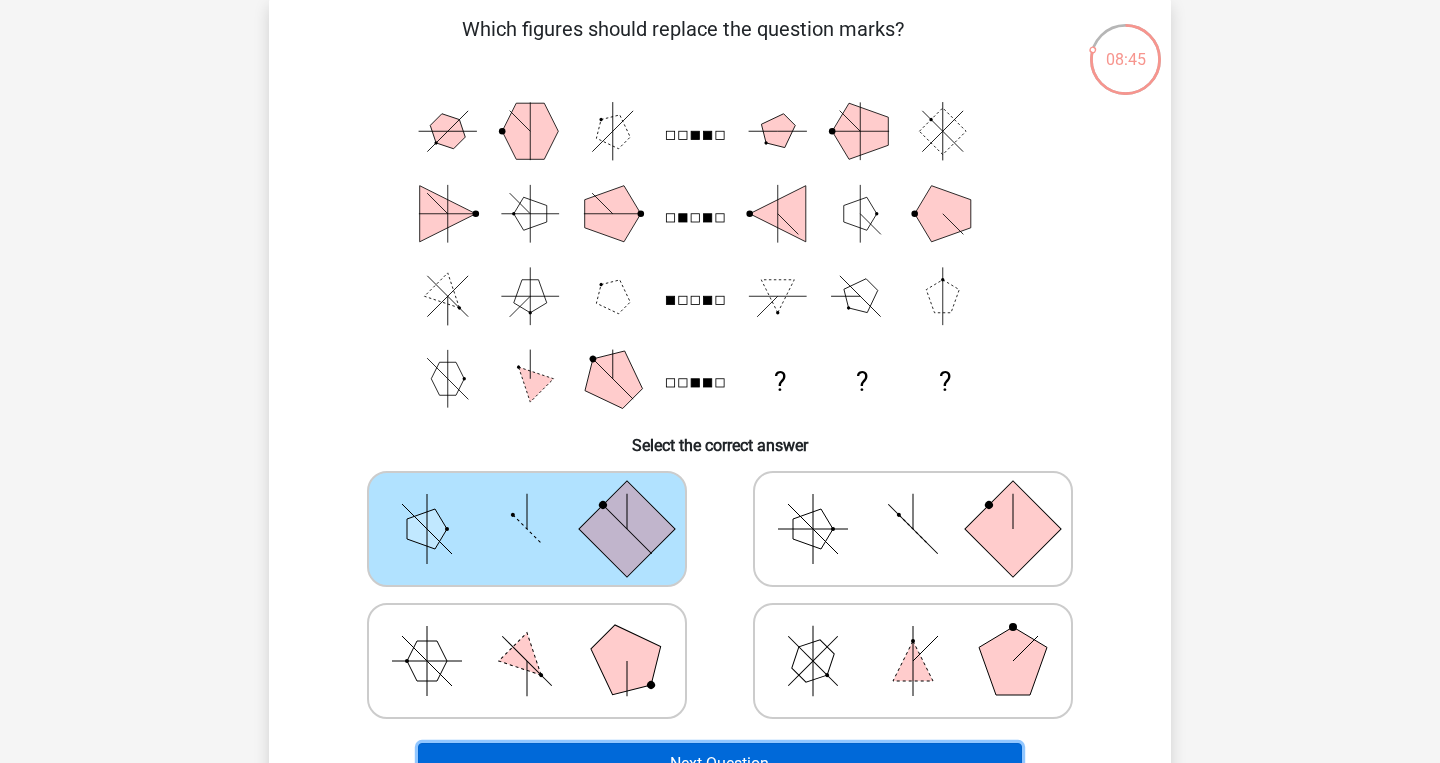 click on "Next Question" at bounding box center (720, 764) 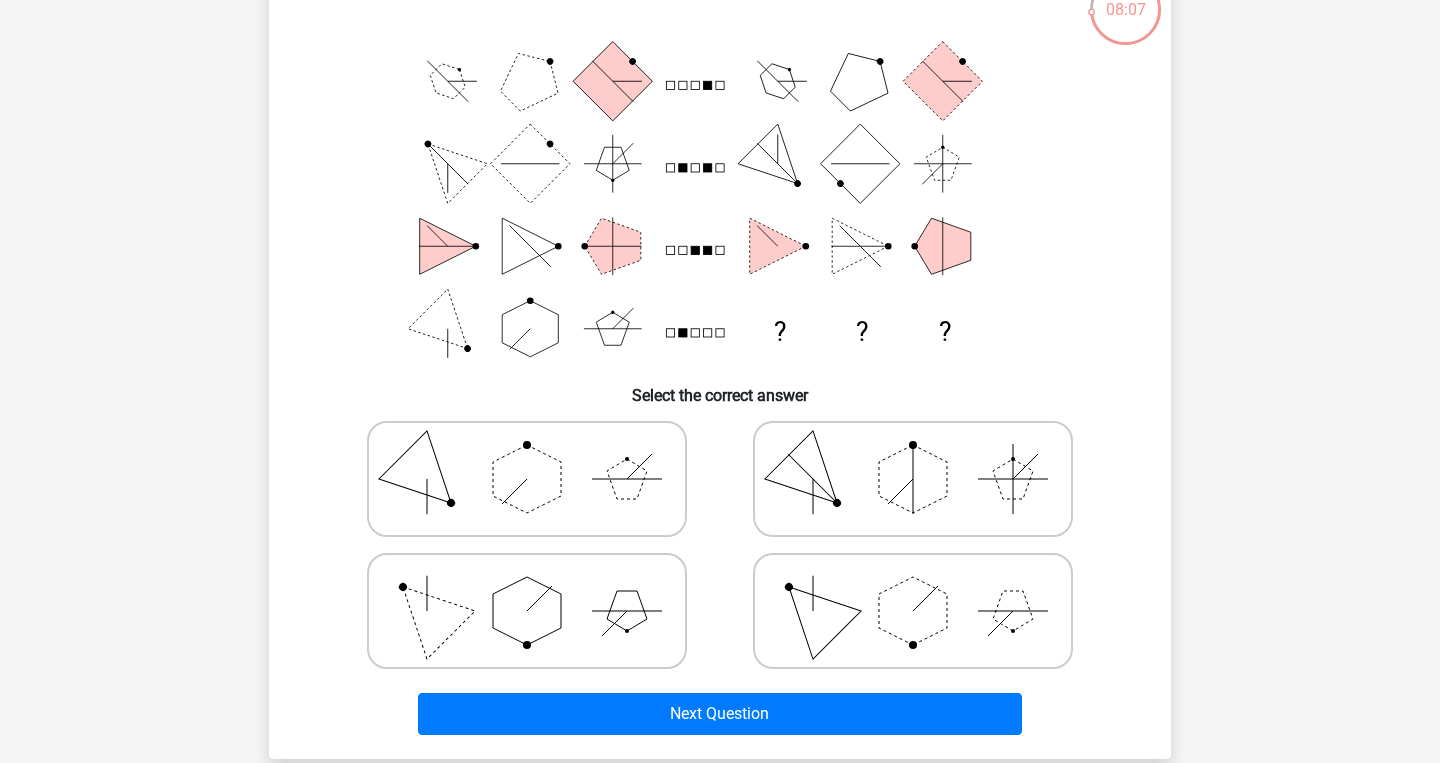 scroll, scrollTop: 138, scrollLeft: 0, axis: vertical 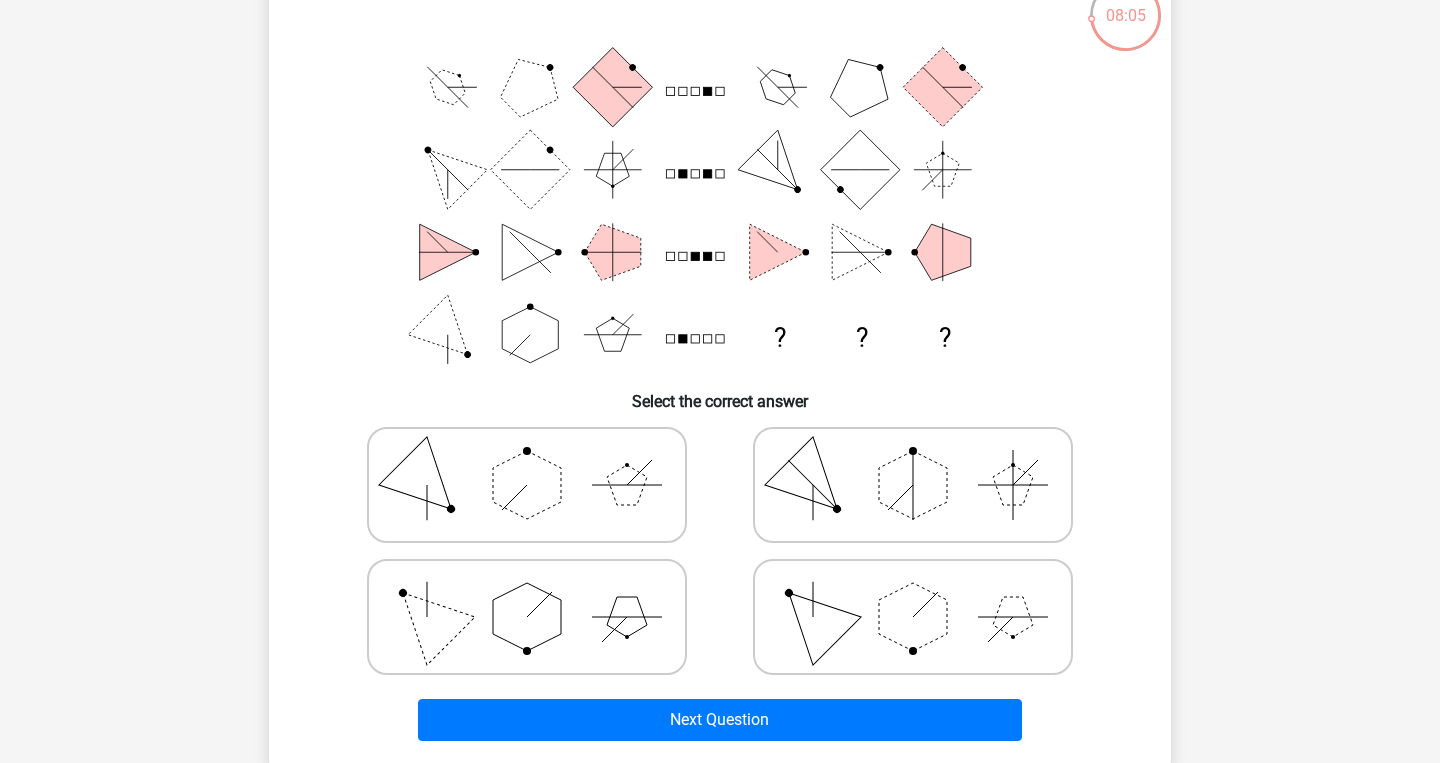 click 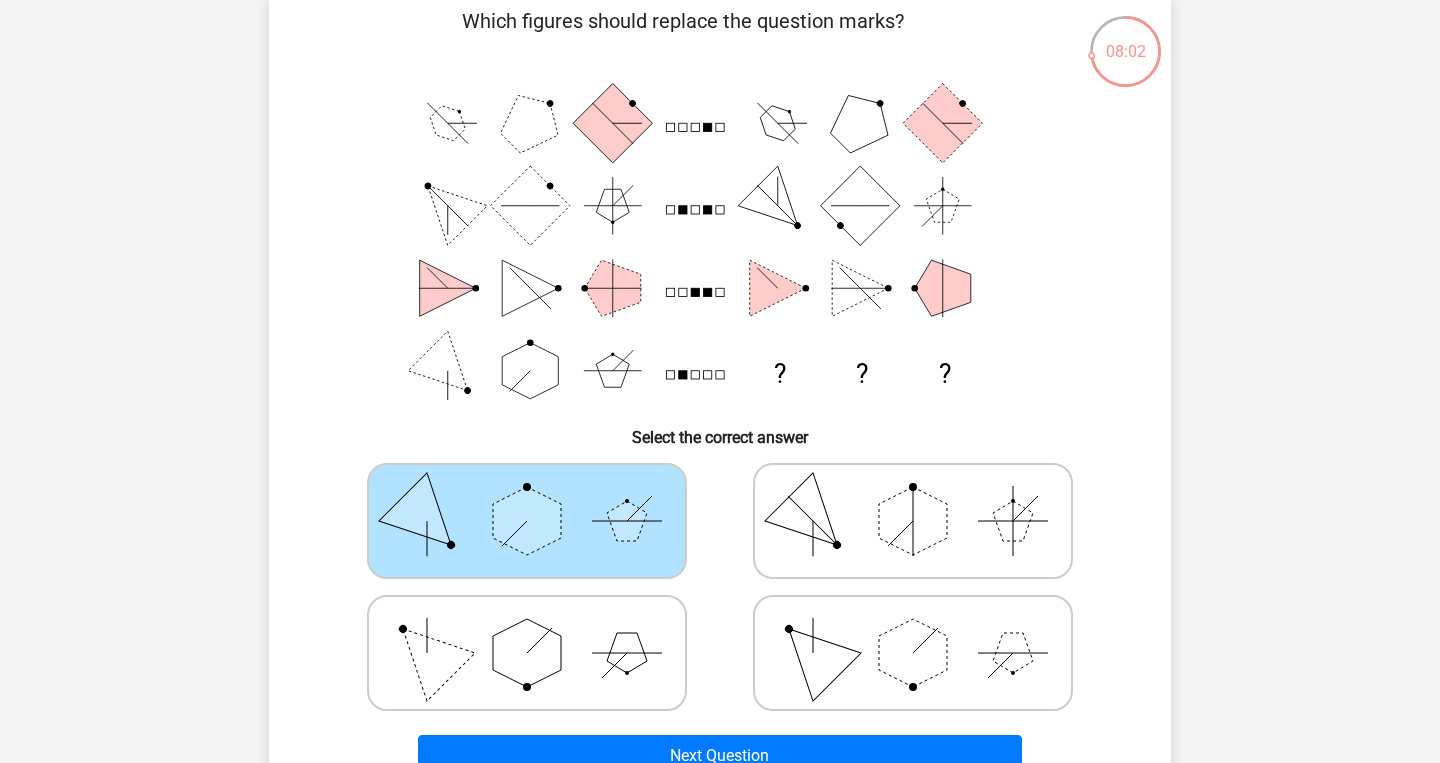 scroll, scrollTop: 100, scrollLeft: 0, axis: vertical 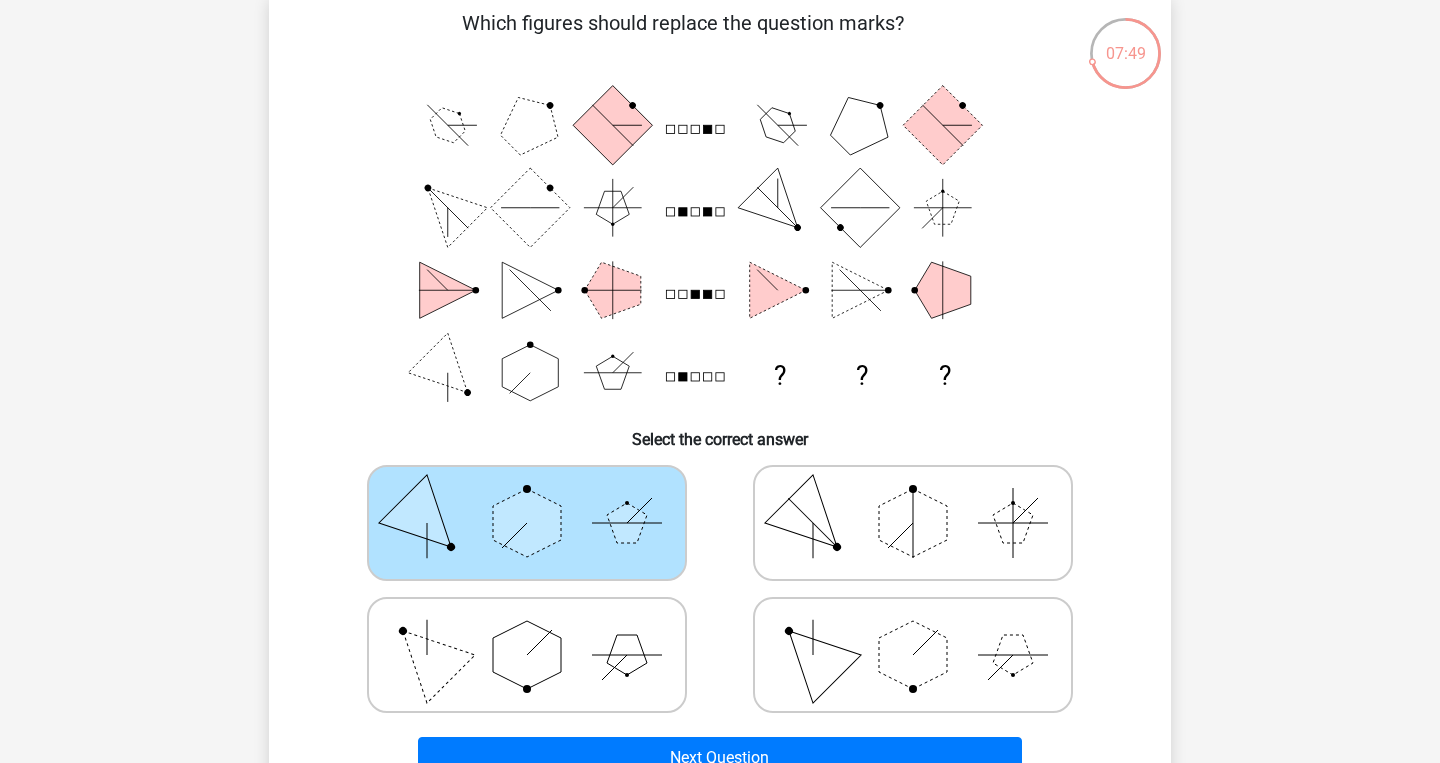 click 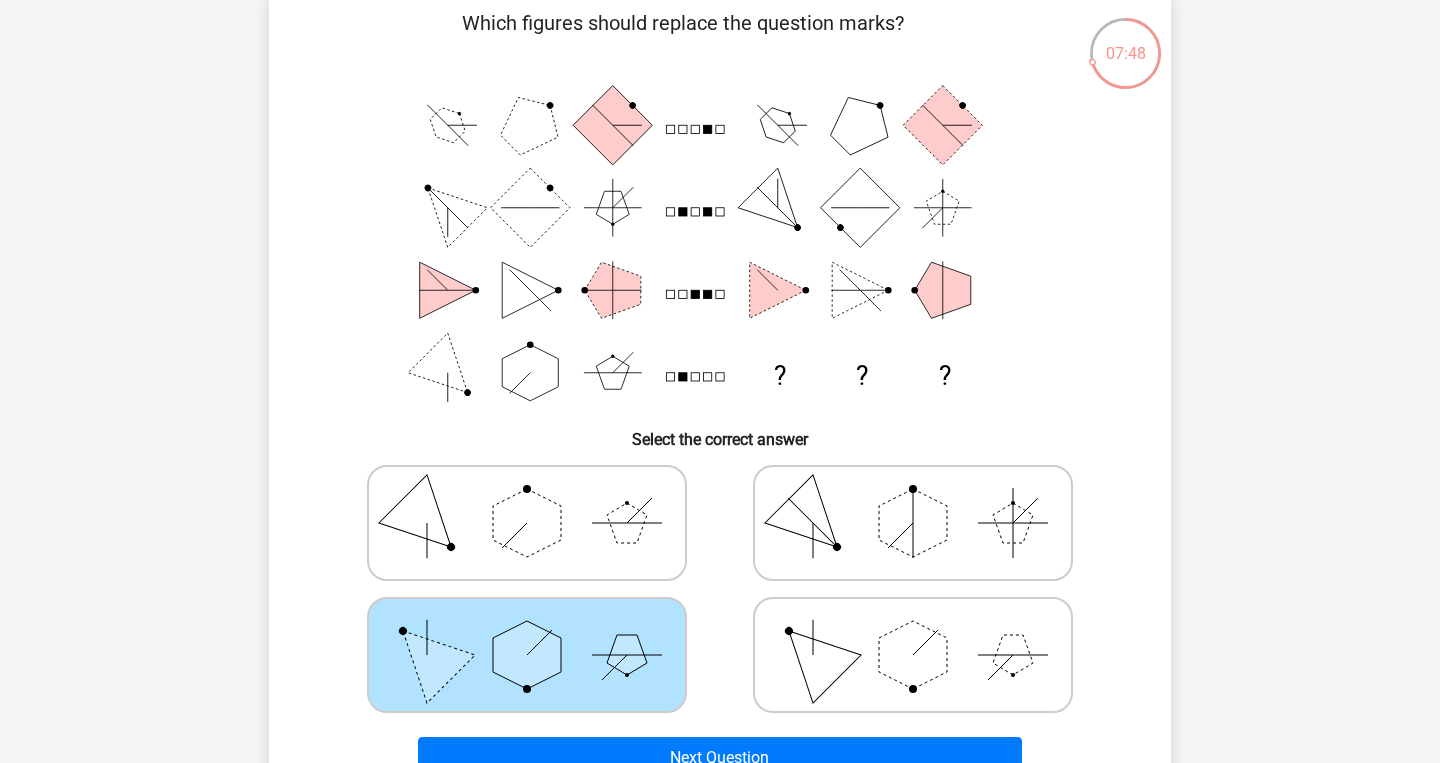 click on "Next Question" at bounding box center [720, 754] 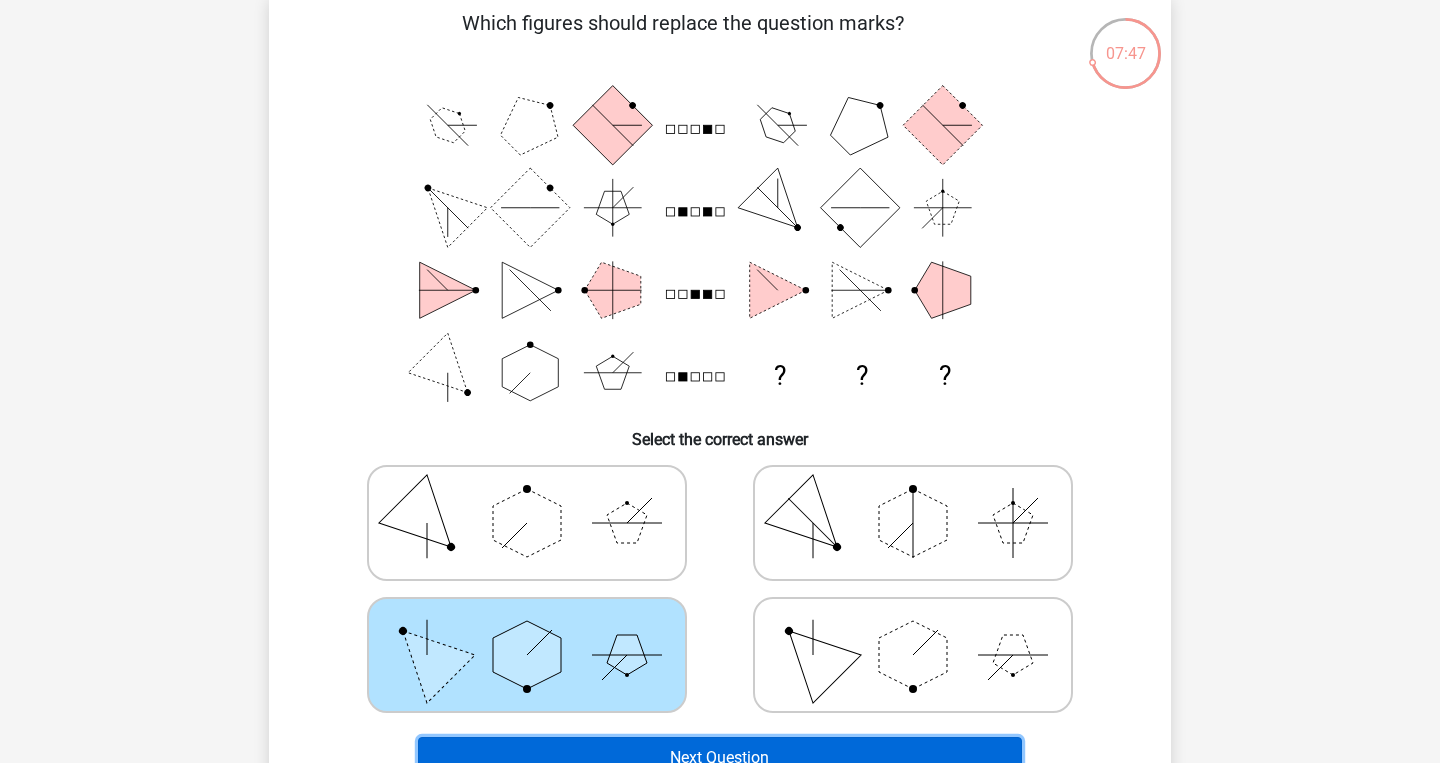 click on "Next Question" at bounding box center [720, 758] 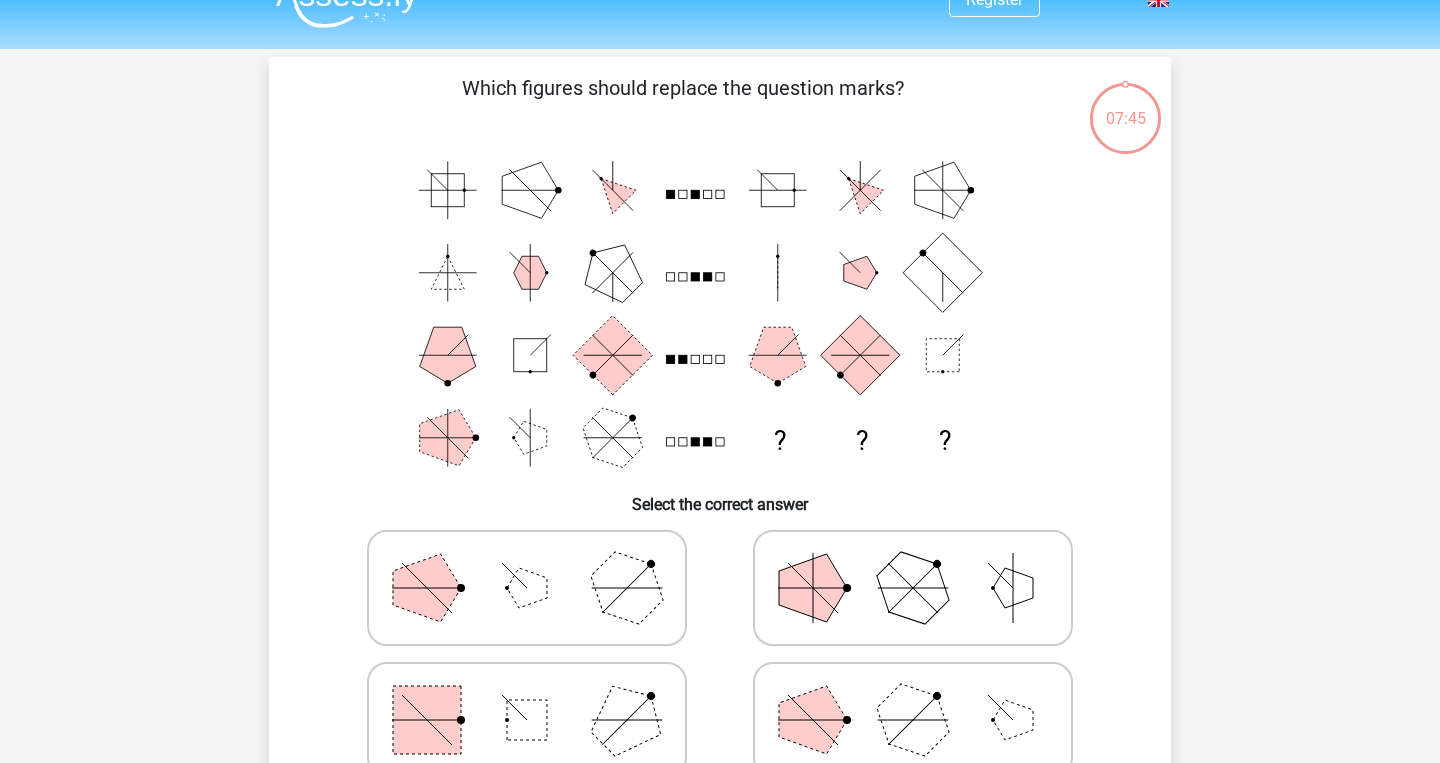 scroll, scrollTop: 2, scrollLeft: 0, axis: vertical 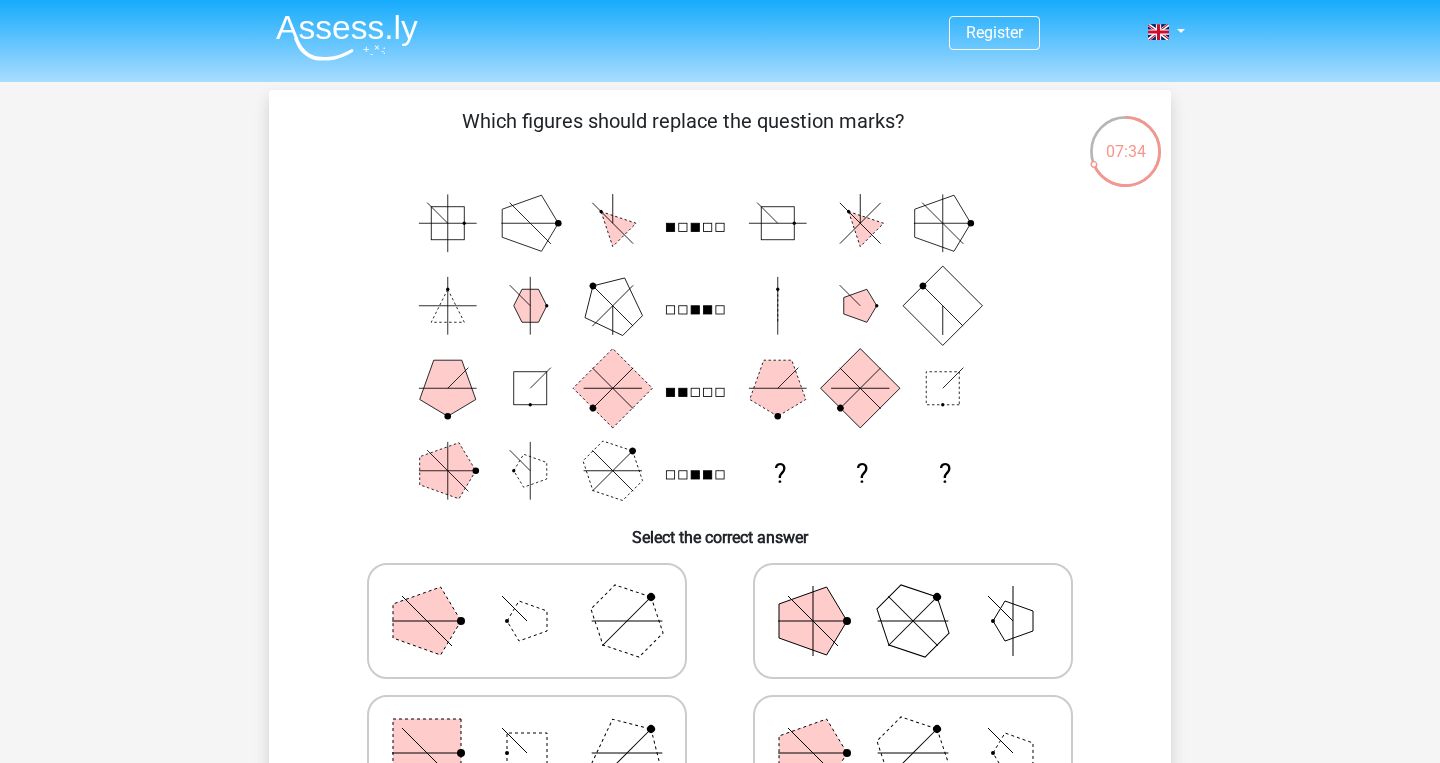 click 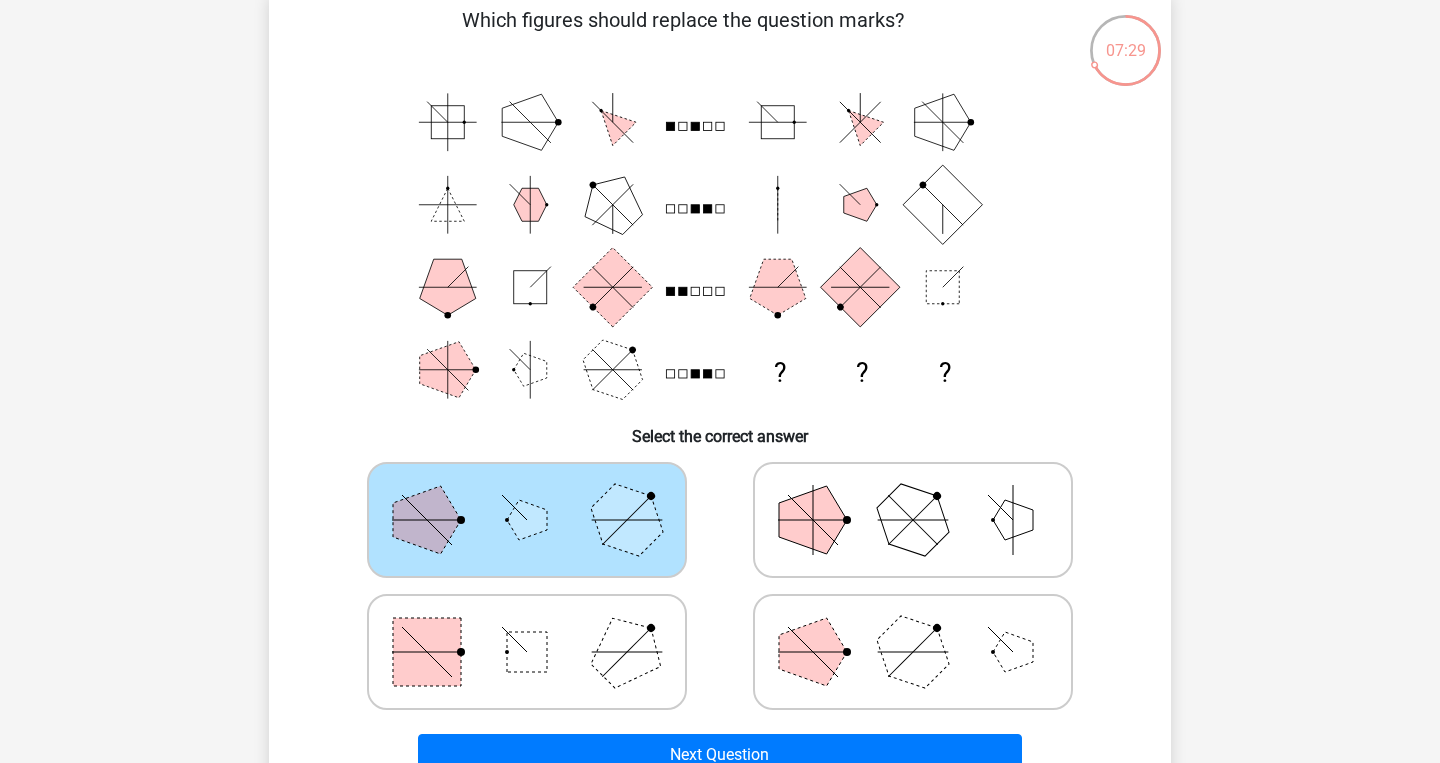 scroll, scrollTop: 101, scrollLeft: 0, axis: vertical 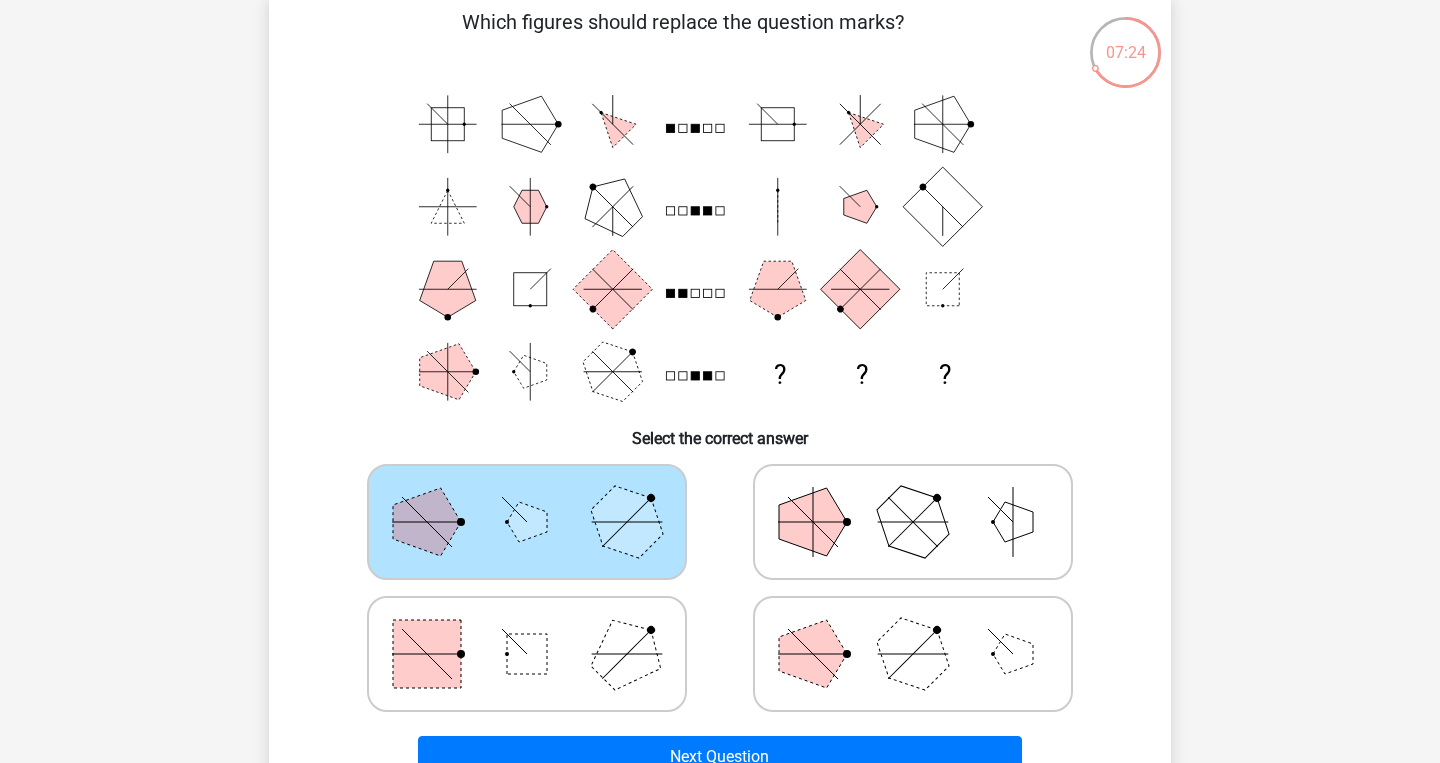 click 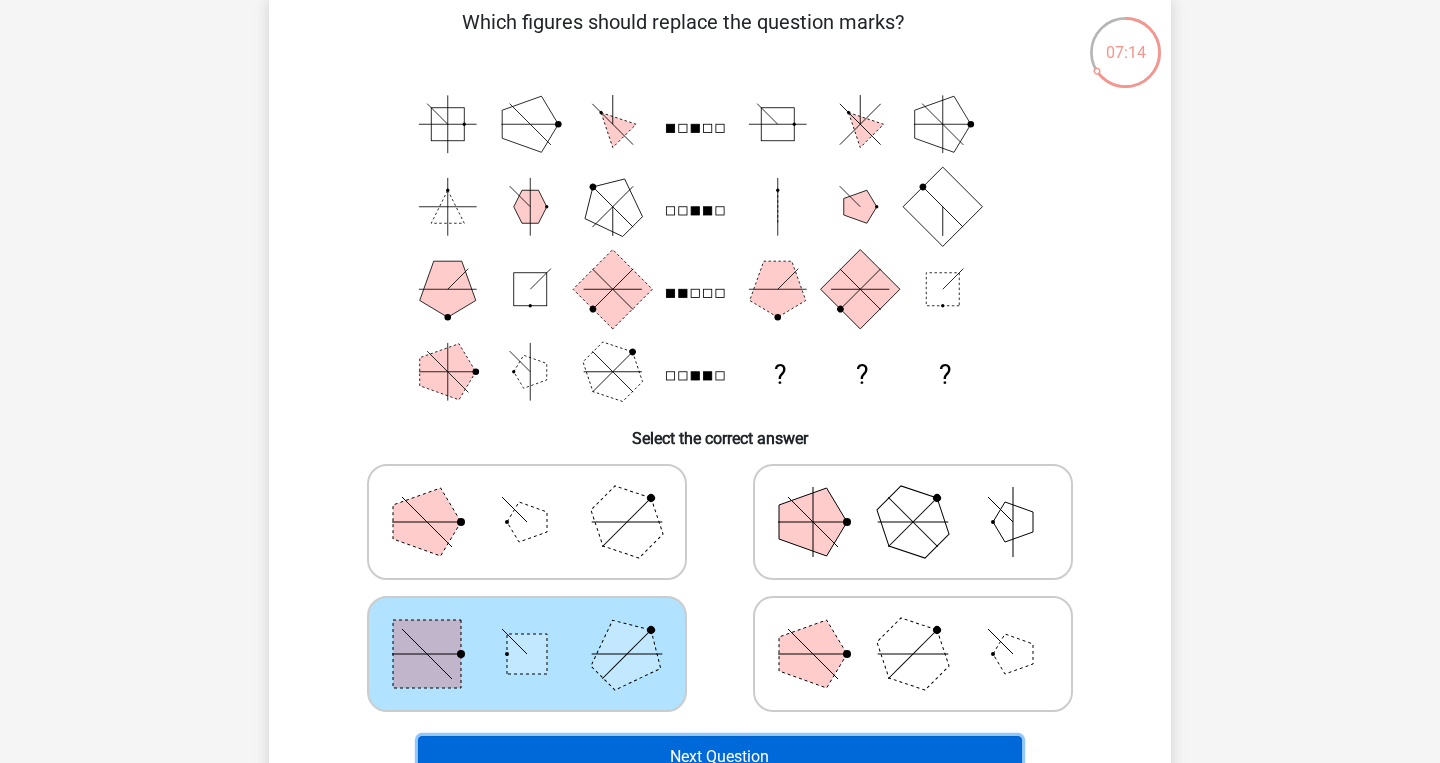 click on "Next Question" at bounding box center [720, 757] 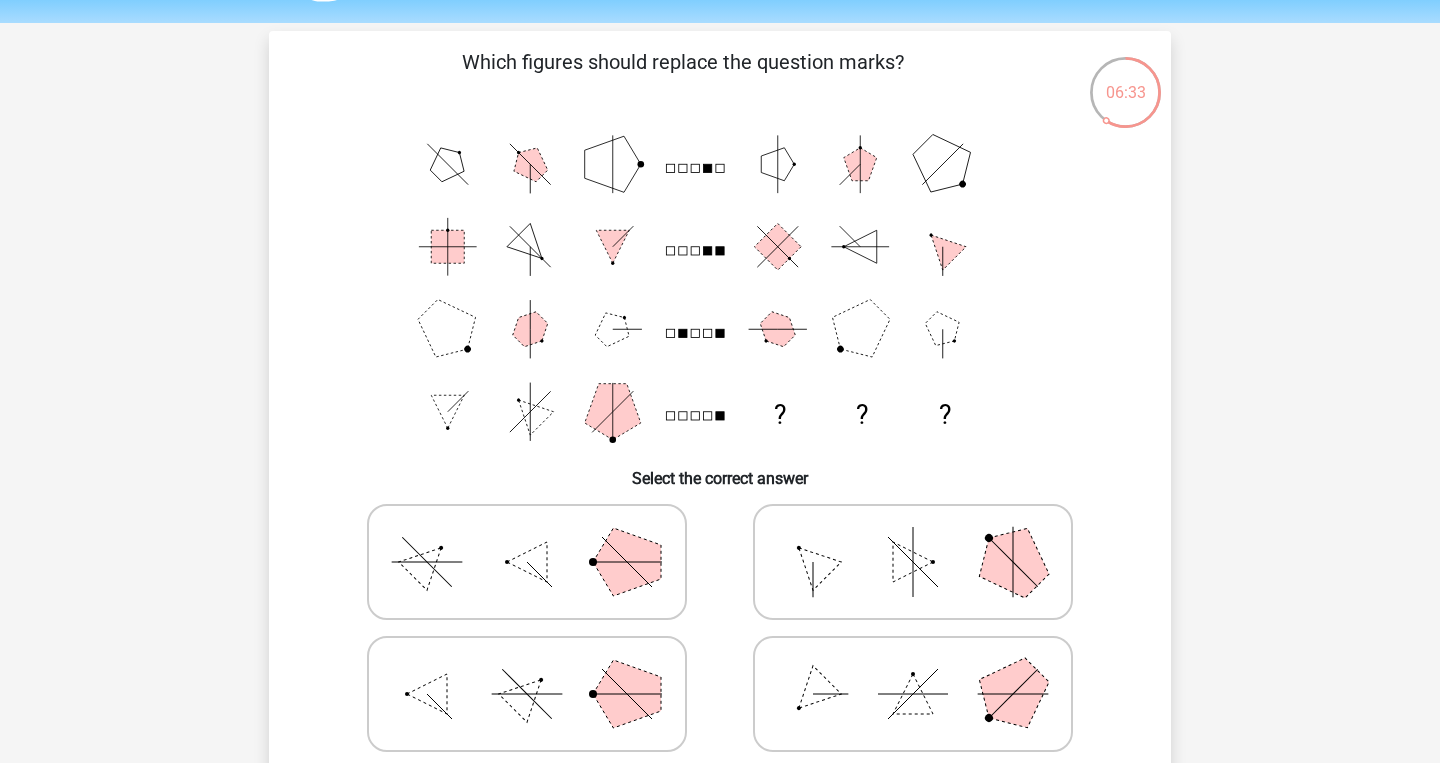 scroll, scrollTop: 57, scrollLeft: 0, axis: vertical 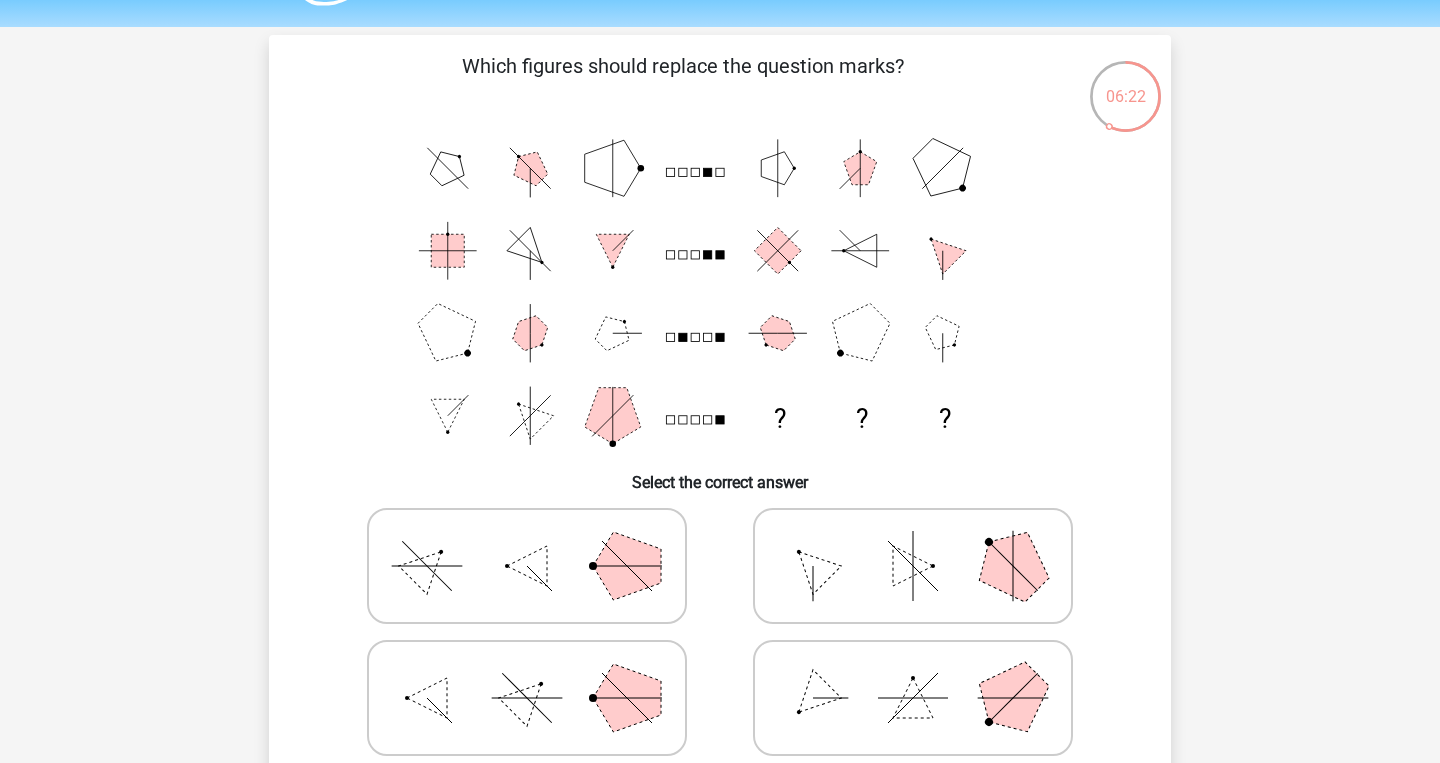 click 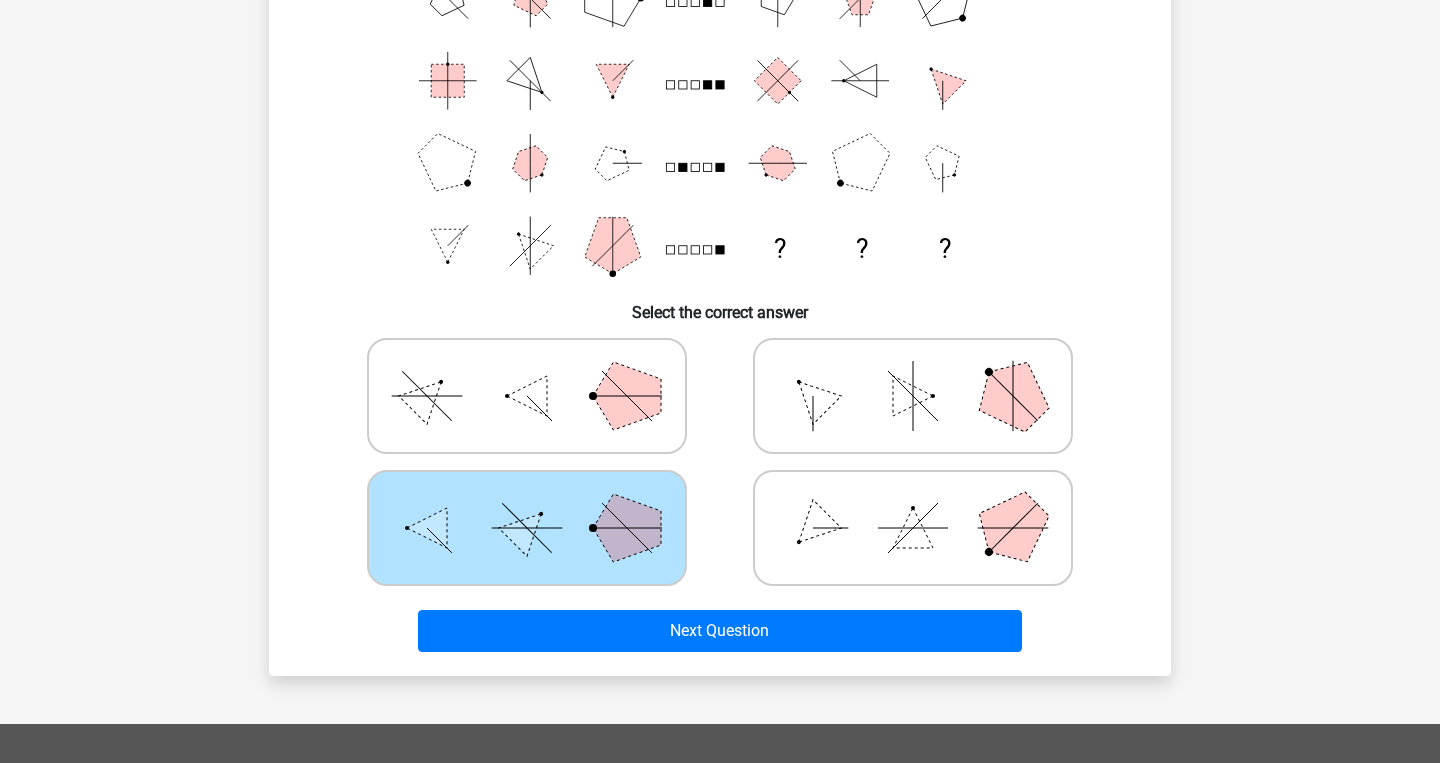 scroll, scrollTop: 289, scrollLeft: 0, axis: vertical 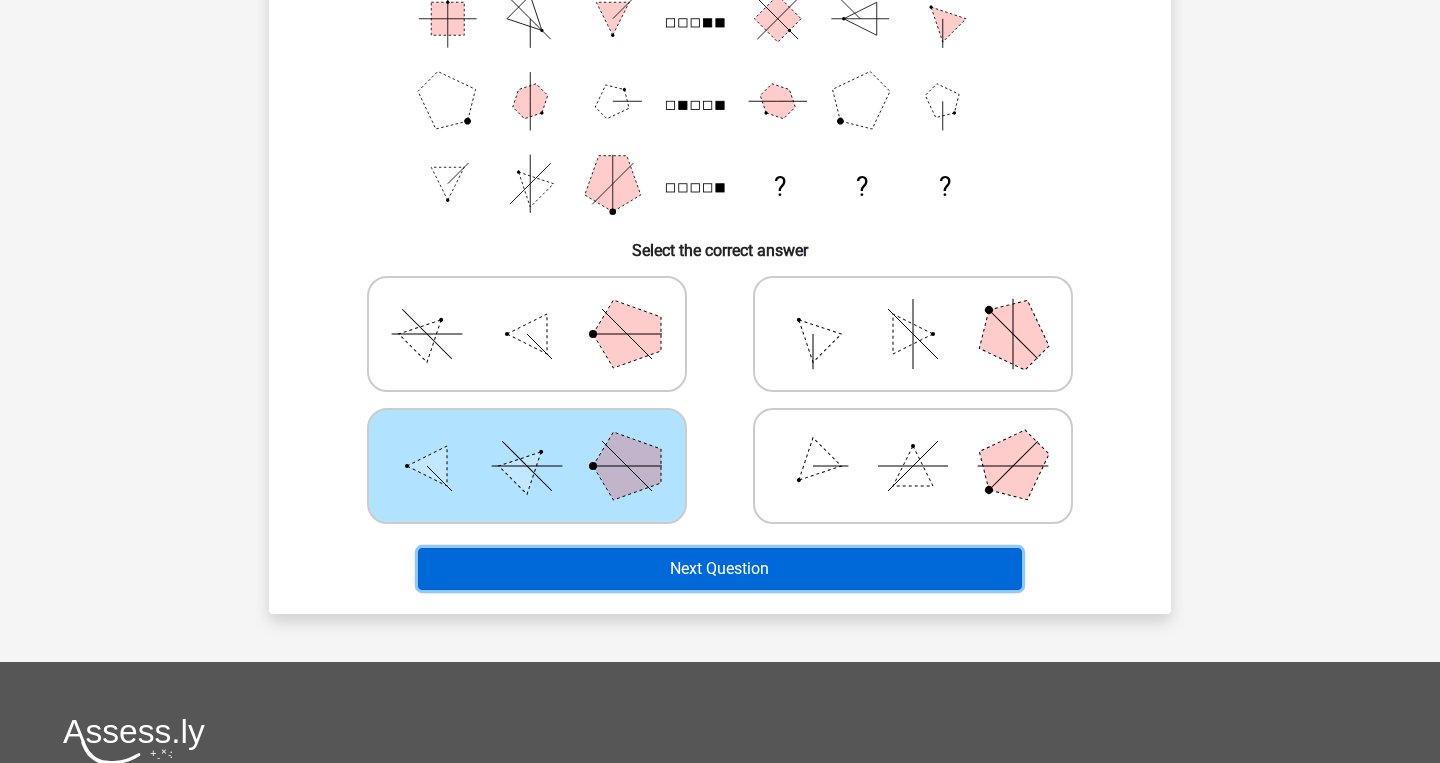 click on "Next Question" at bounding box center (720, 569) 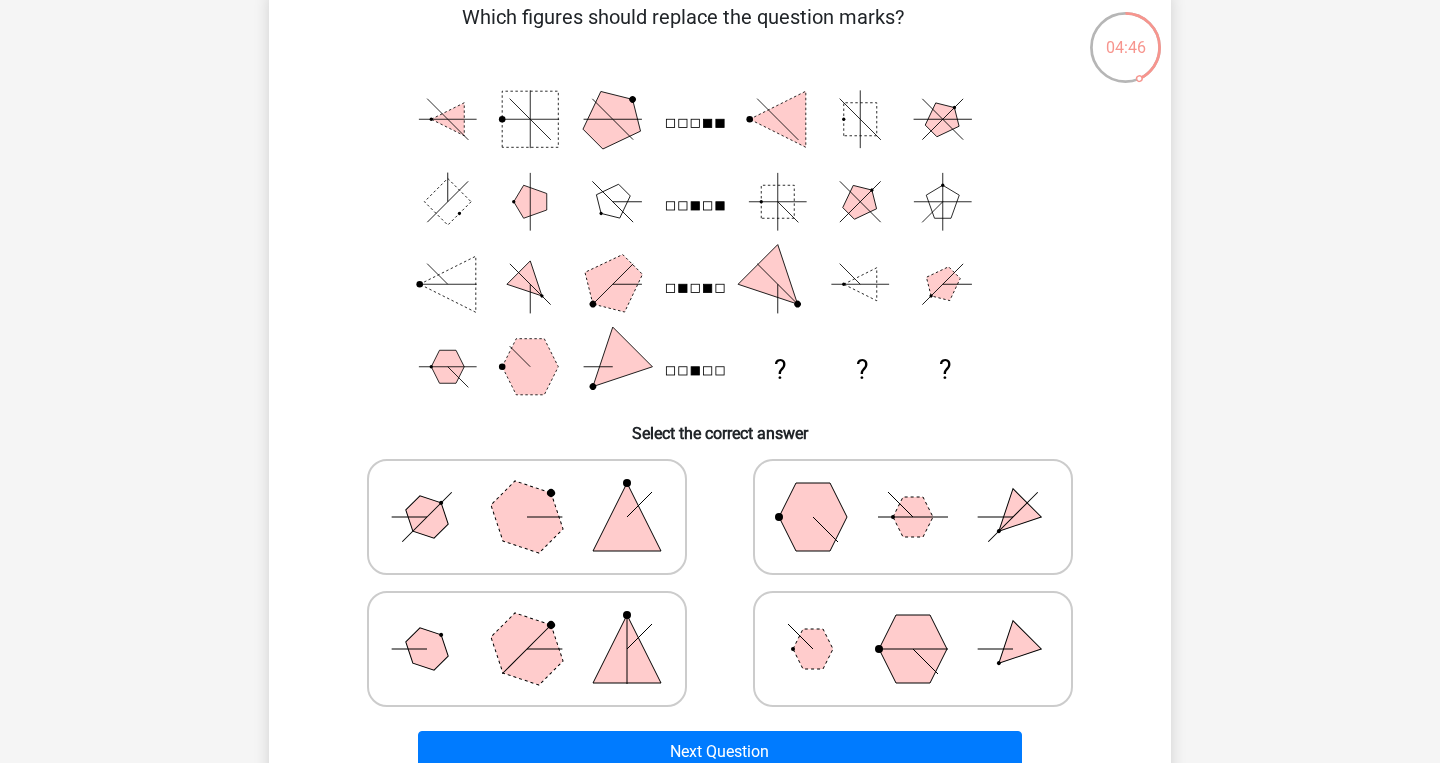 scroll, scrollTop: 112, scrollLeft: 0, axis: vertical 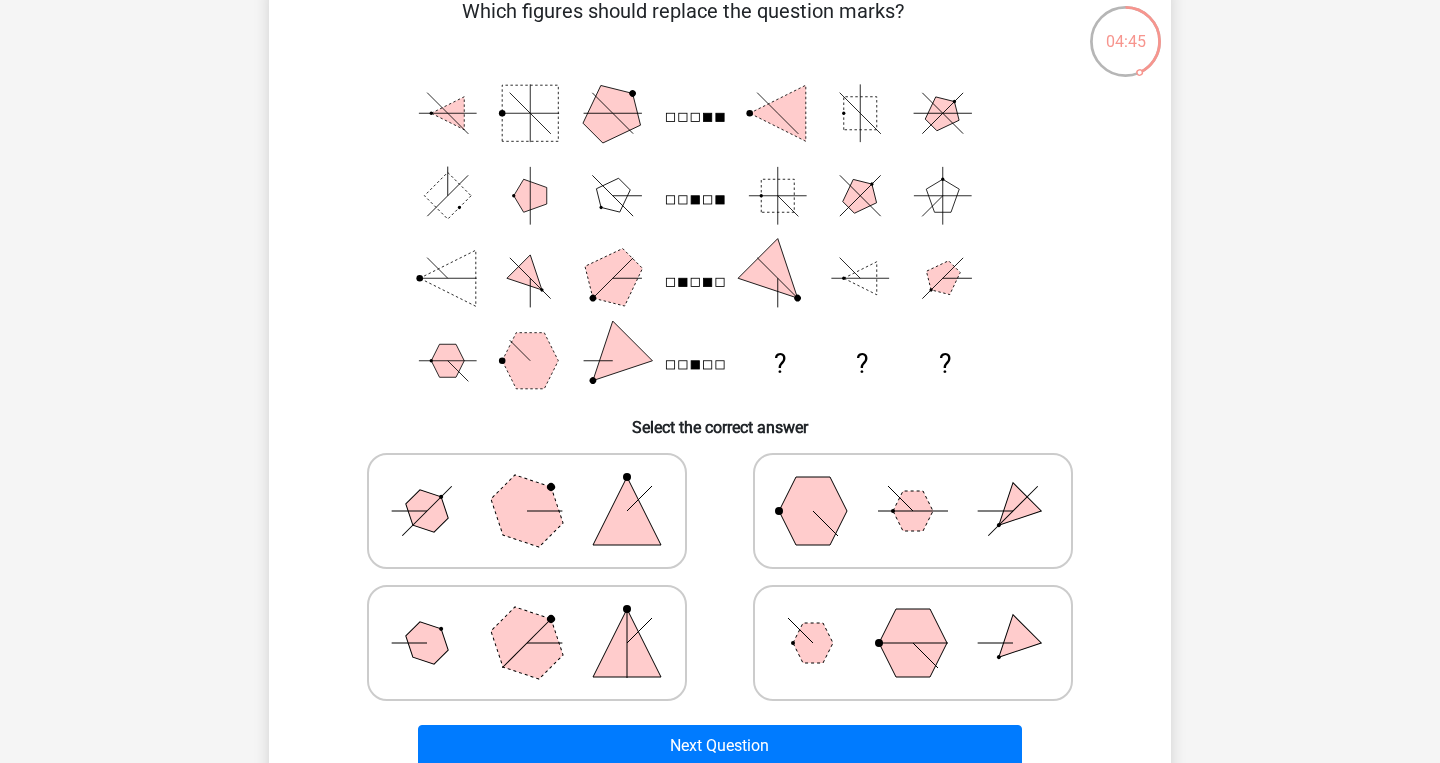 click 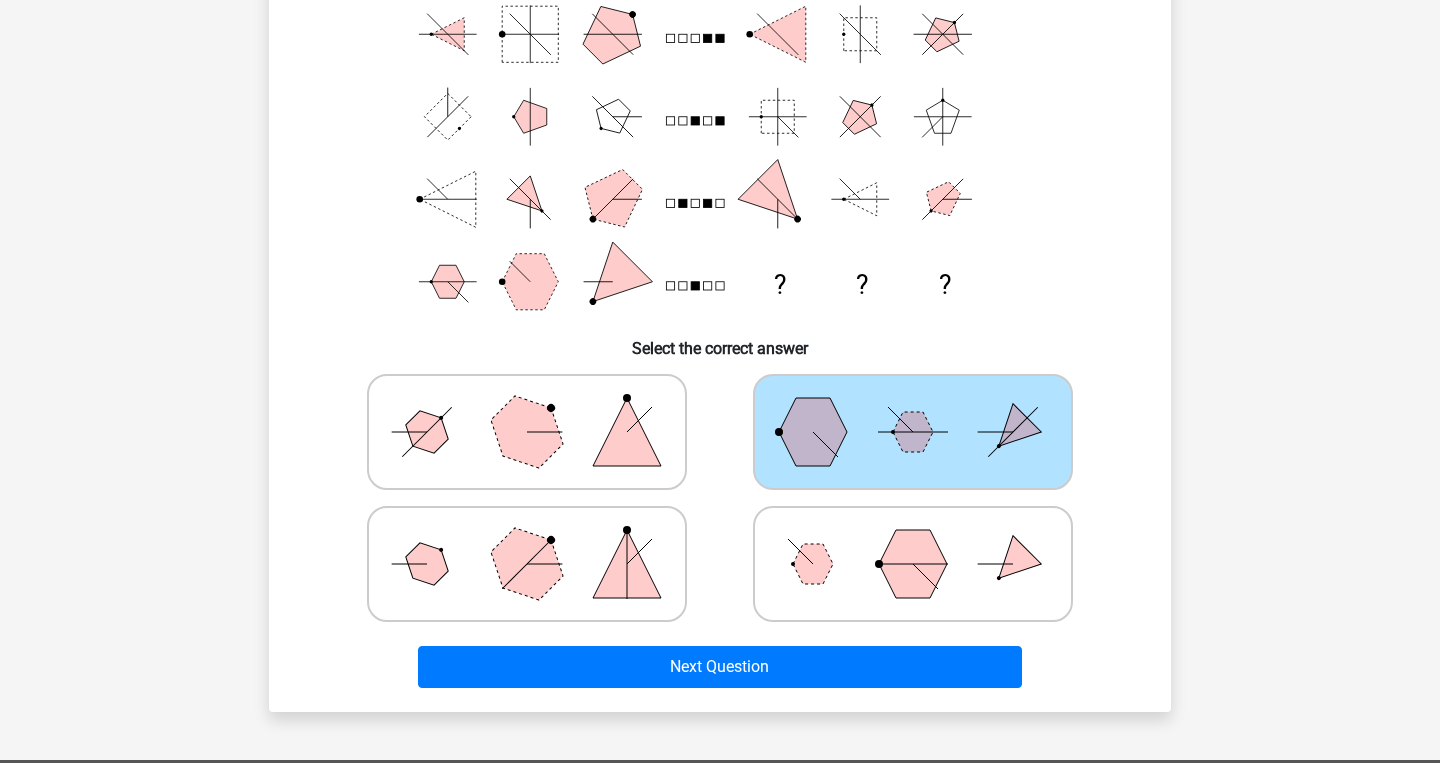 scroll, scrollTop: 215, scrollLeft: 0, axis: vertical 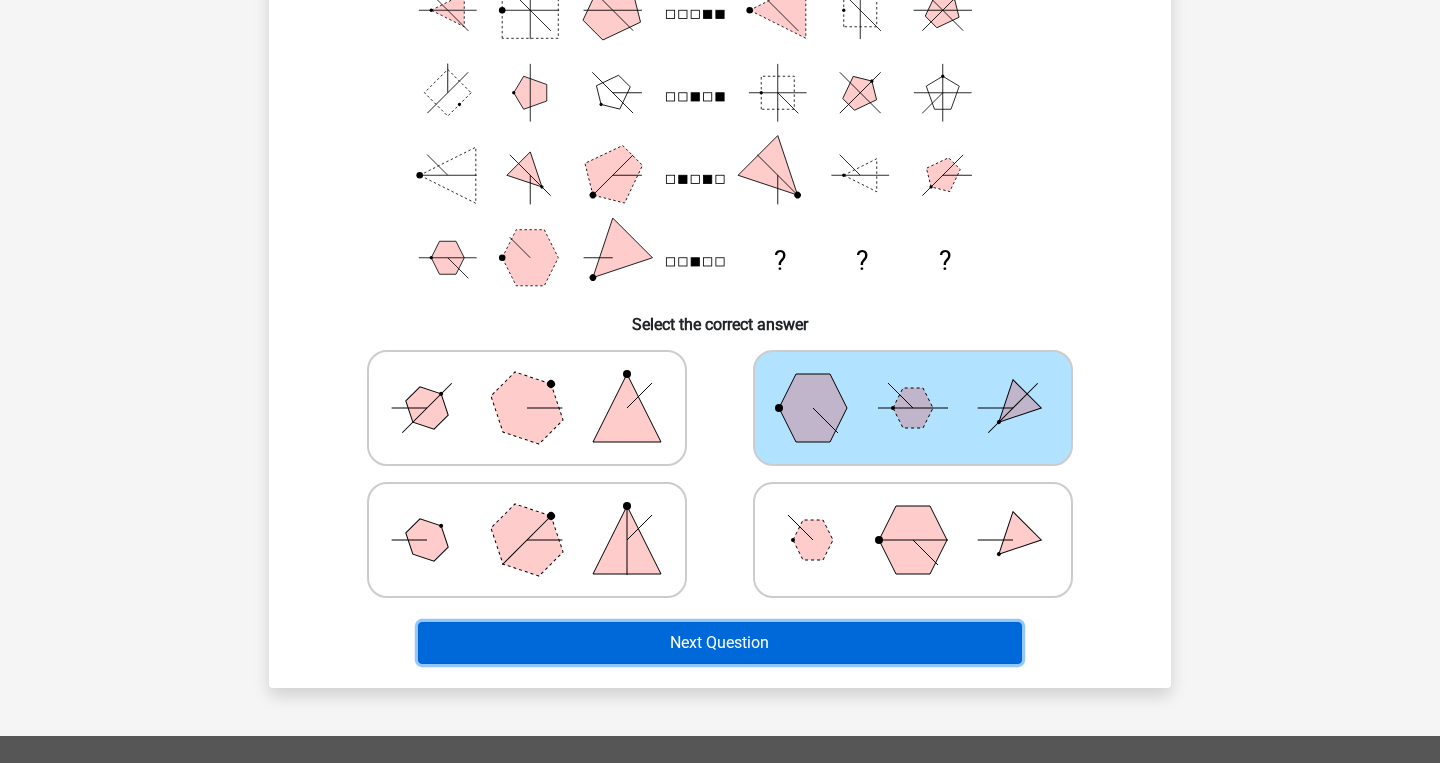 click on "Next Question" at bounding box center (720, 643) 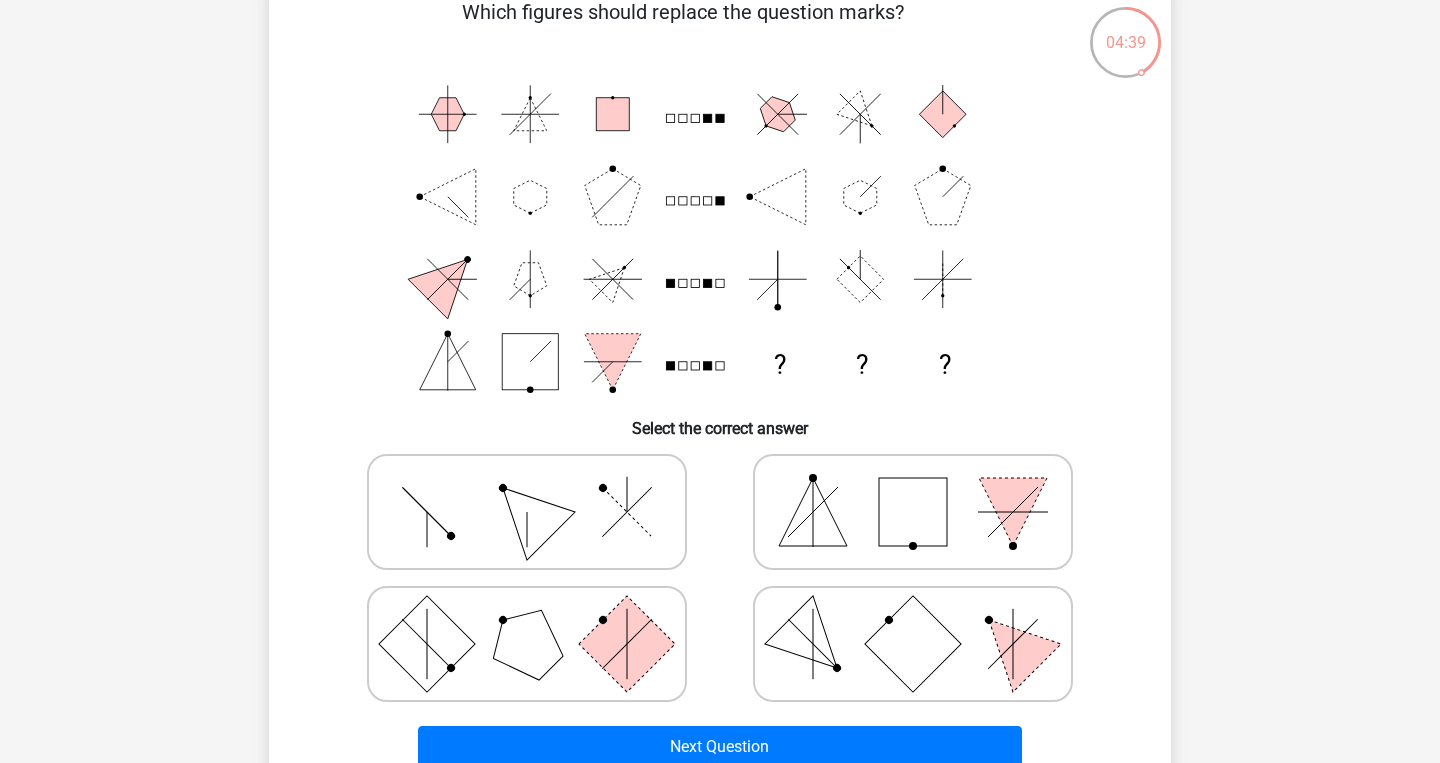 scroll, scrollTop: 126, scrollLeft: 0, axis: vertical 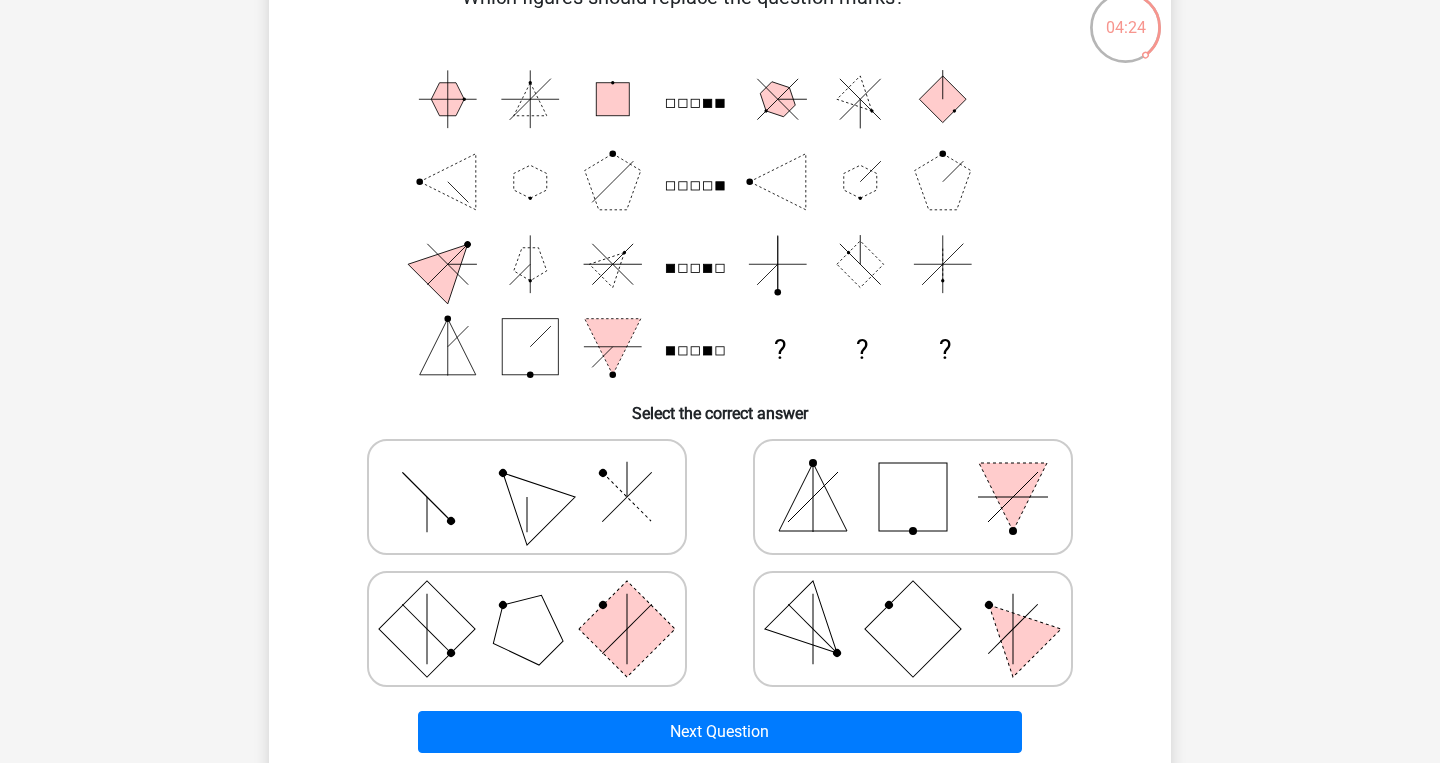 click 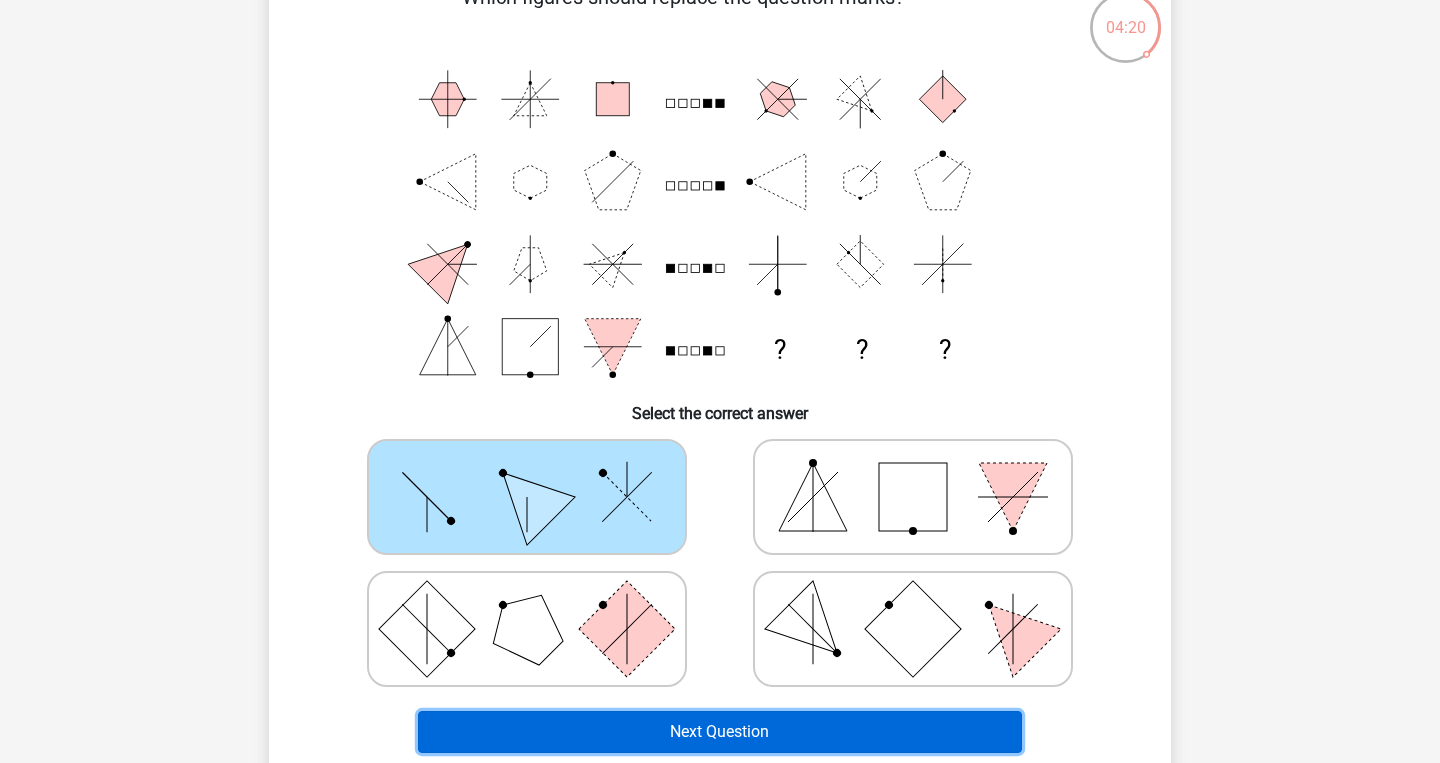 click on "Next Question" at bounding box center (720, 732) 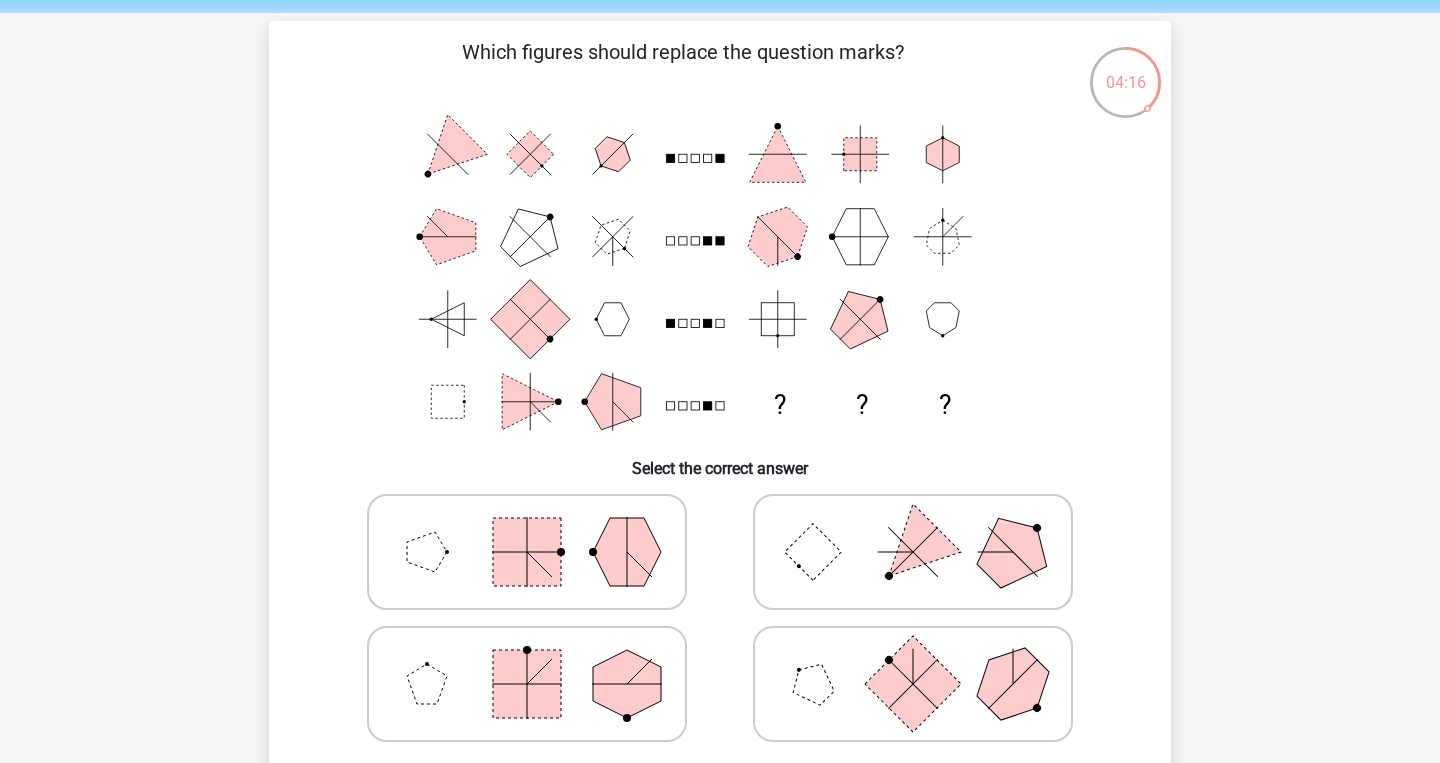 scroll, scrollTop: 74, scrollLeft: 0, axis: vertical 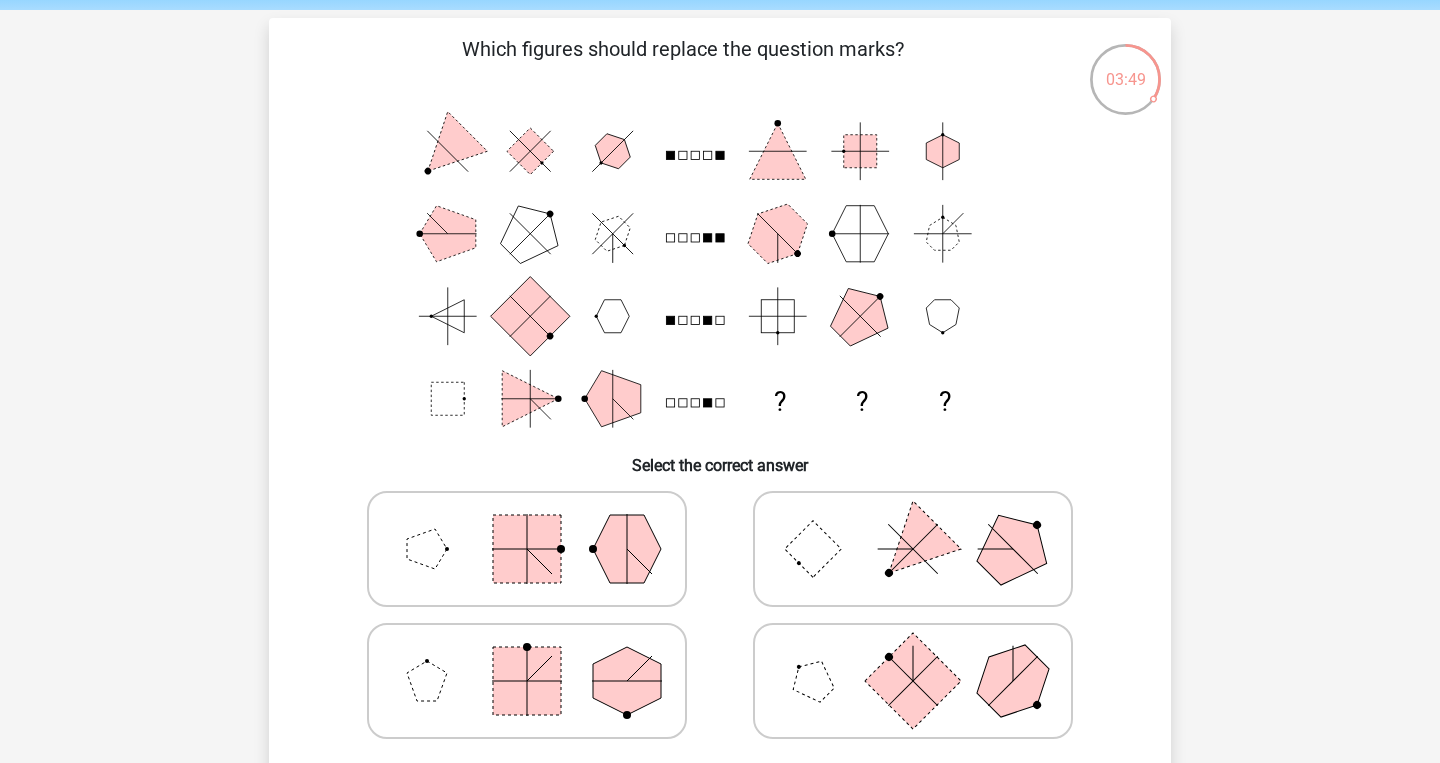 click 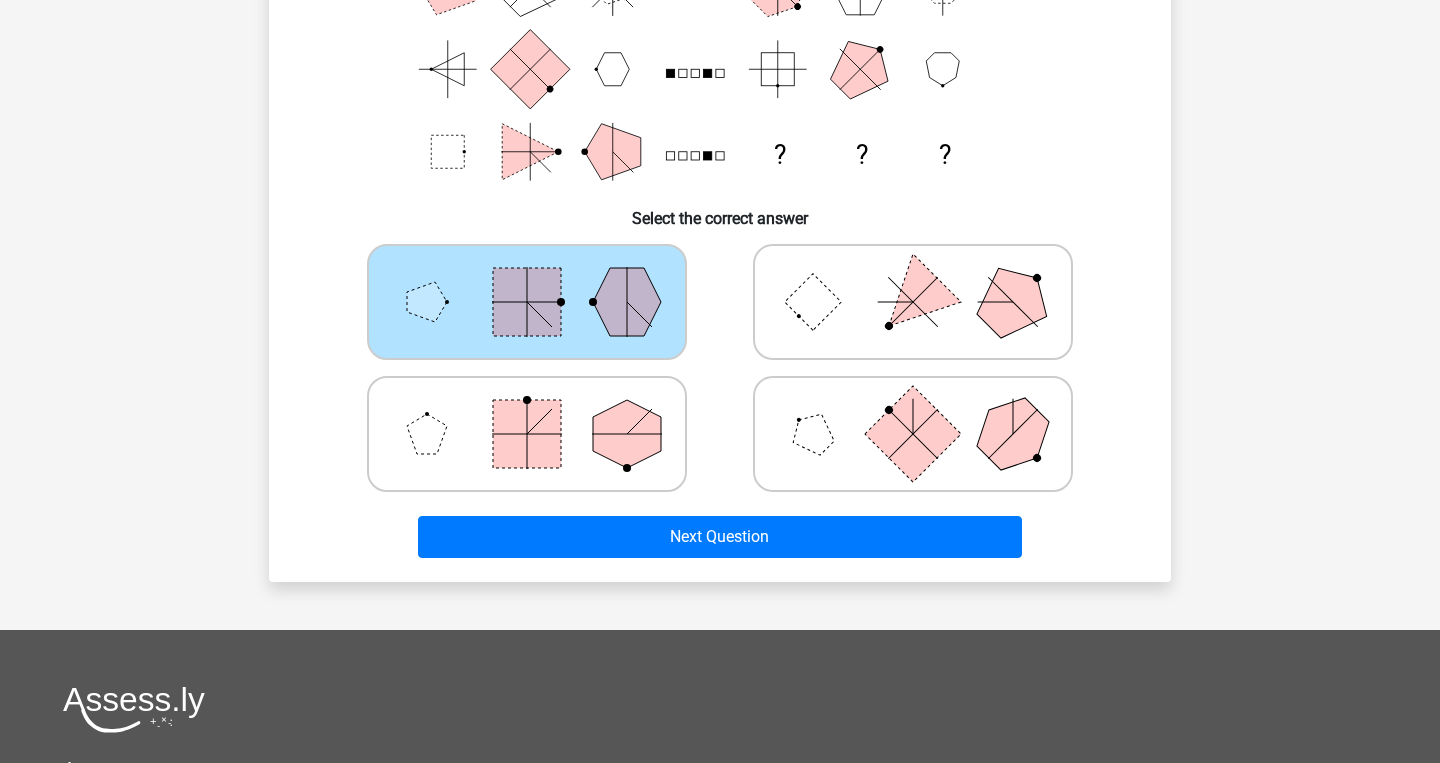 scroll, scrollTop: 388, scrollLeft: 0, axis: vertical 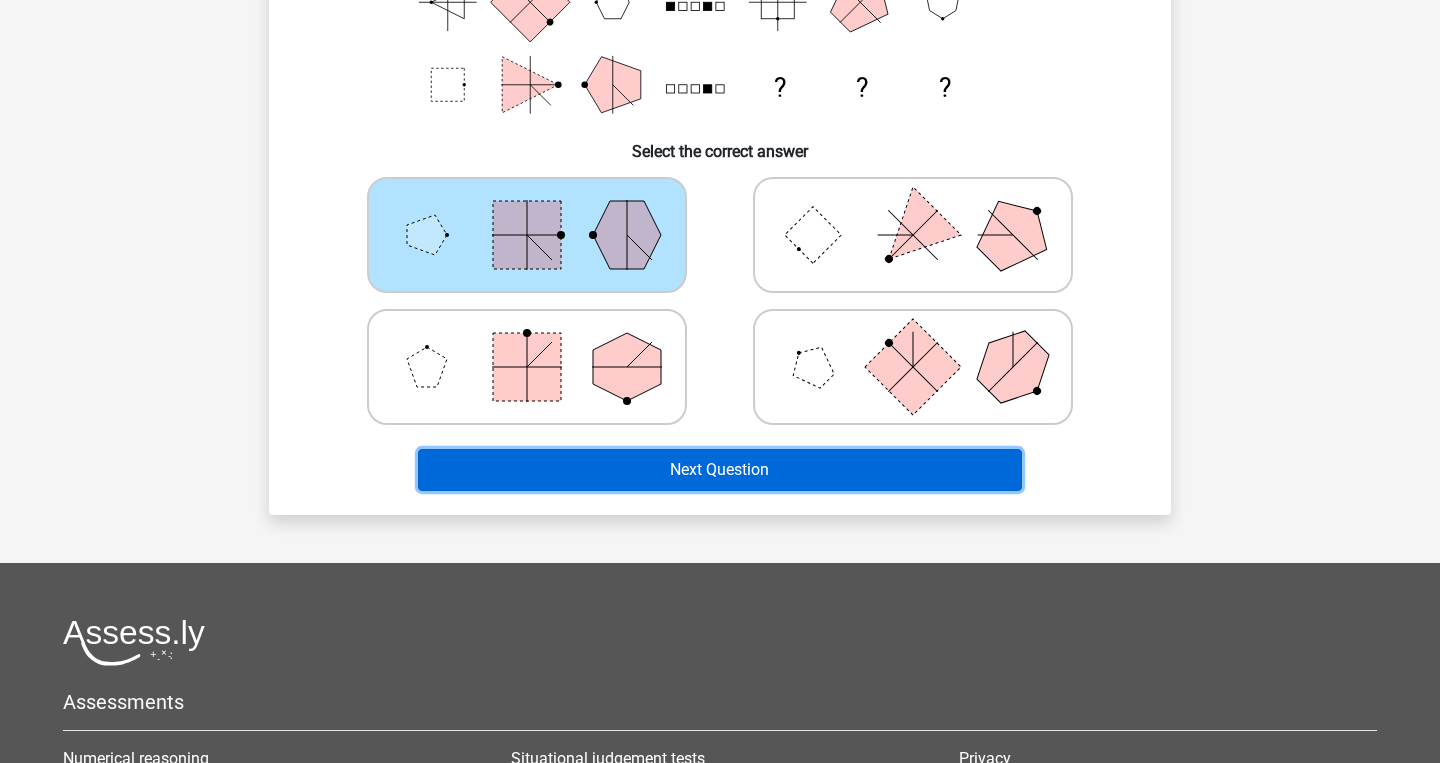 click on "Next Question" at bounding box center (720, 470) 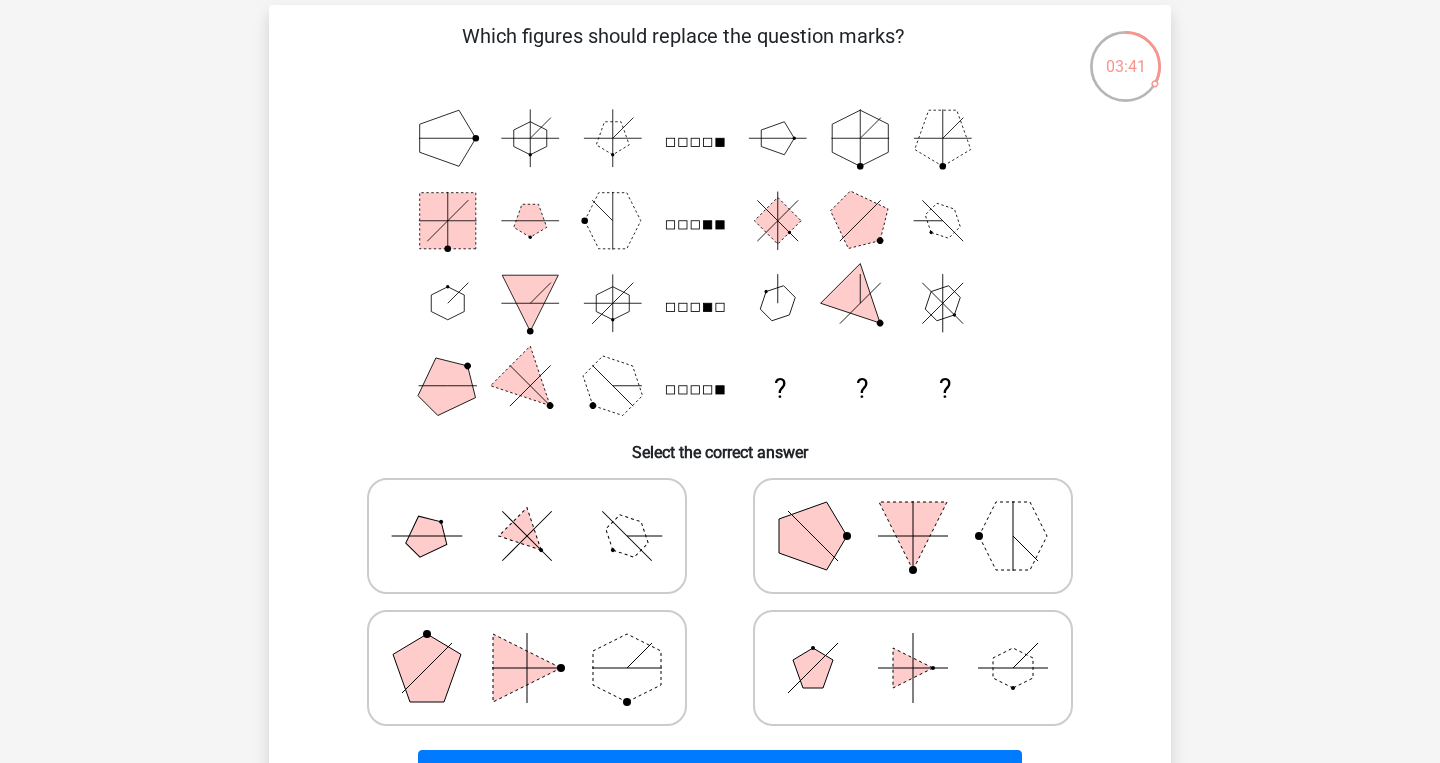 scroll, scrollTop: 95, scrollLeft: 0, axis: vertical 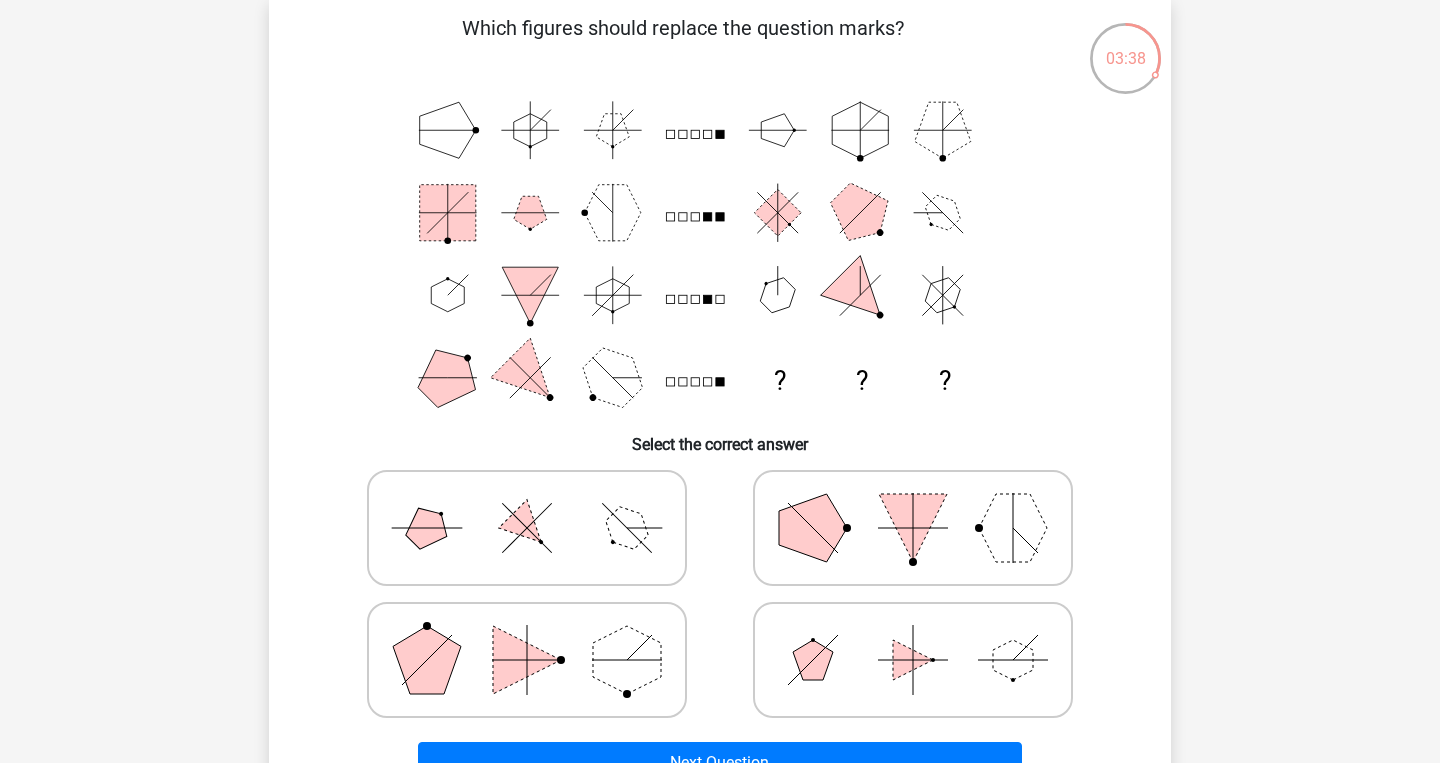 click 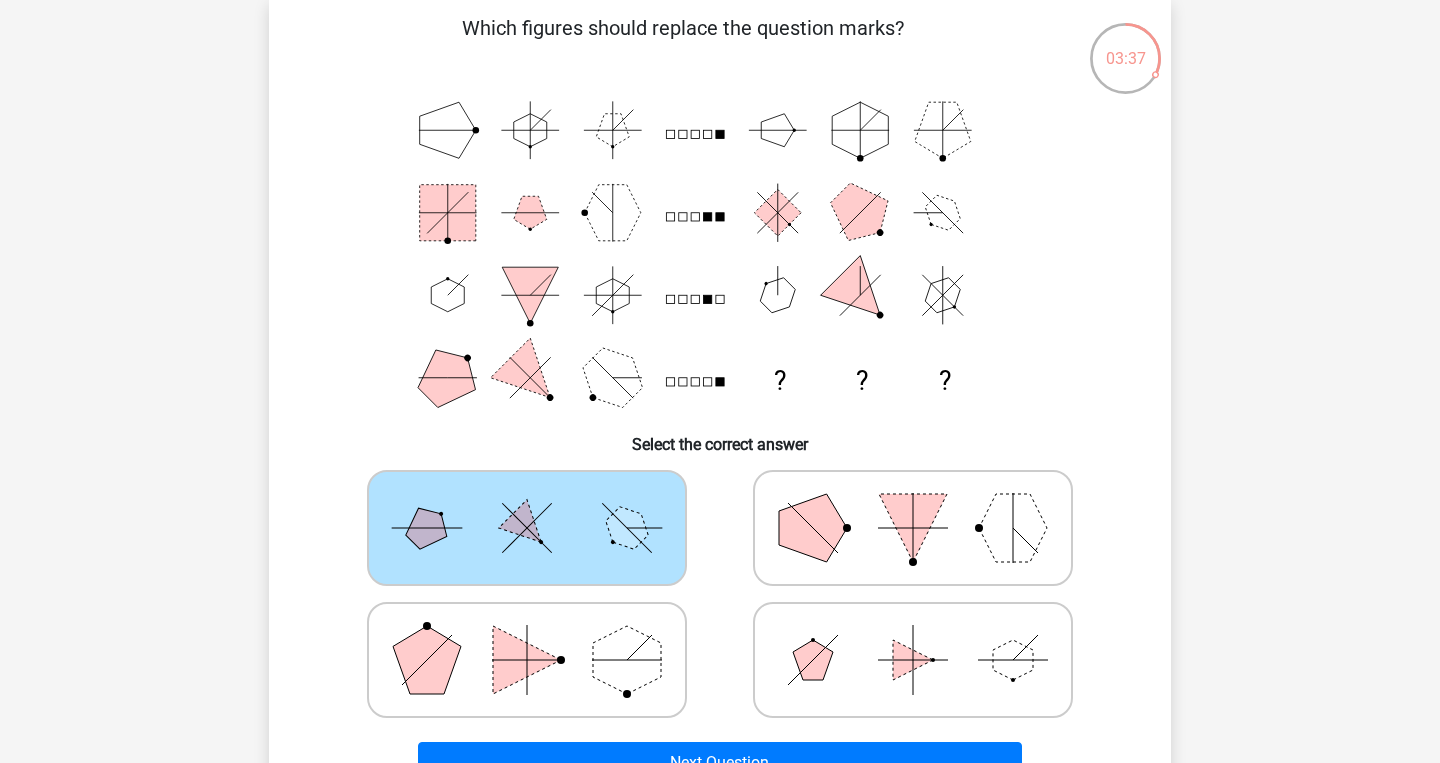scroll, scrollTop: 196, scrollLeft: 0, axis: vertical 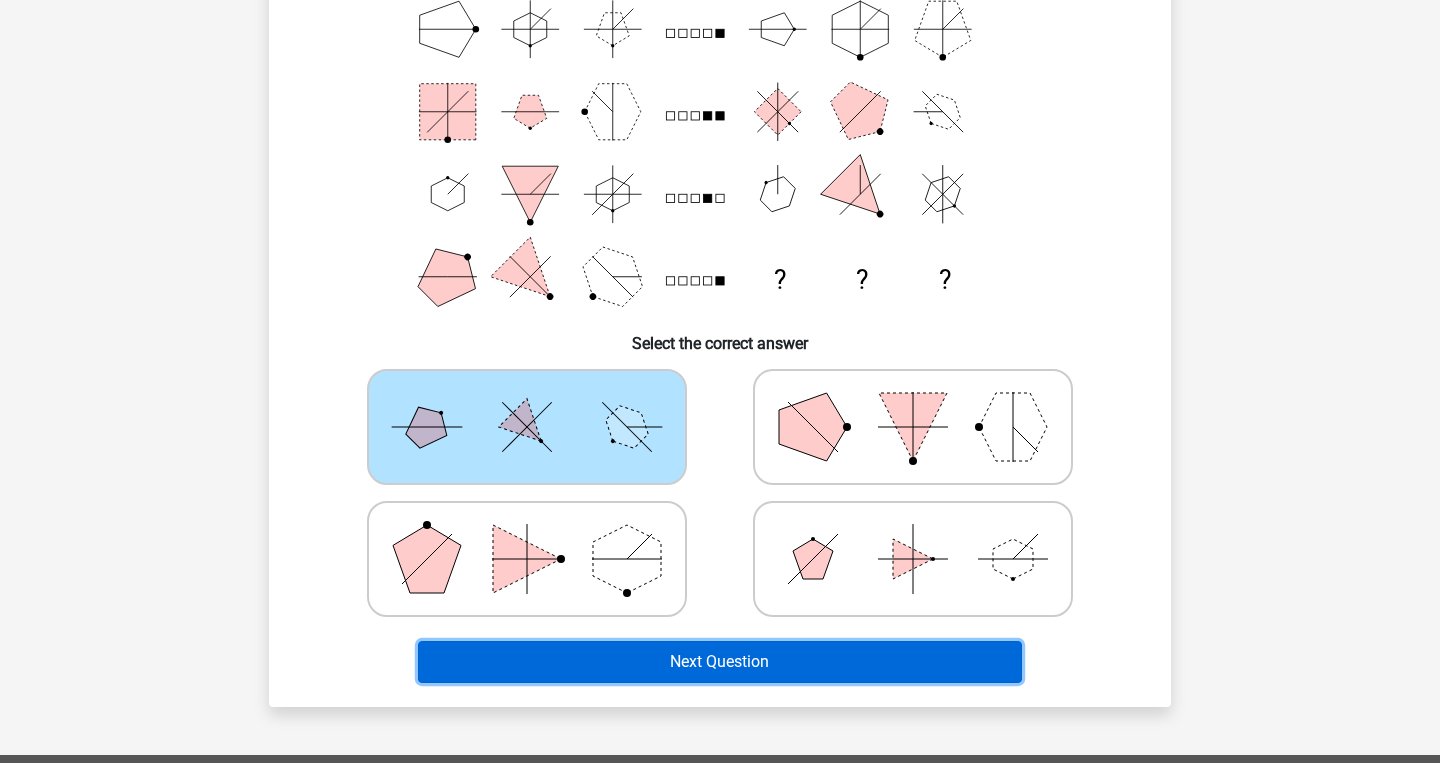 click on "Next Question" at bounding box center [720, 662] 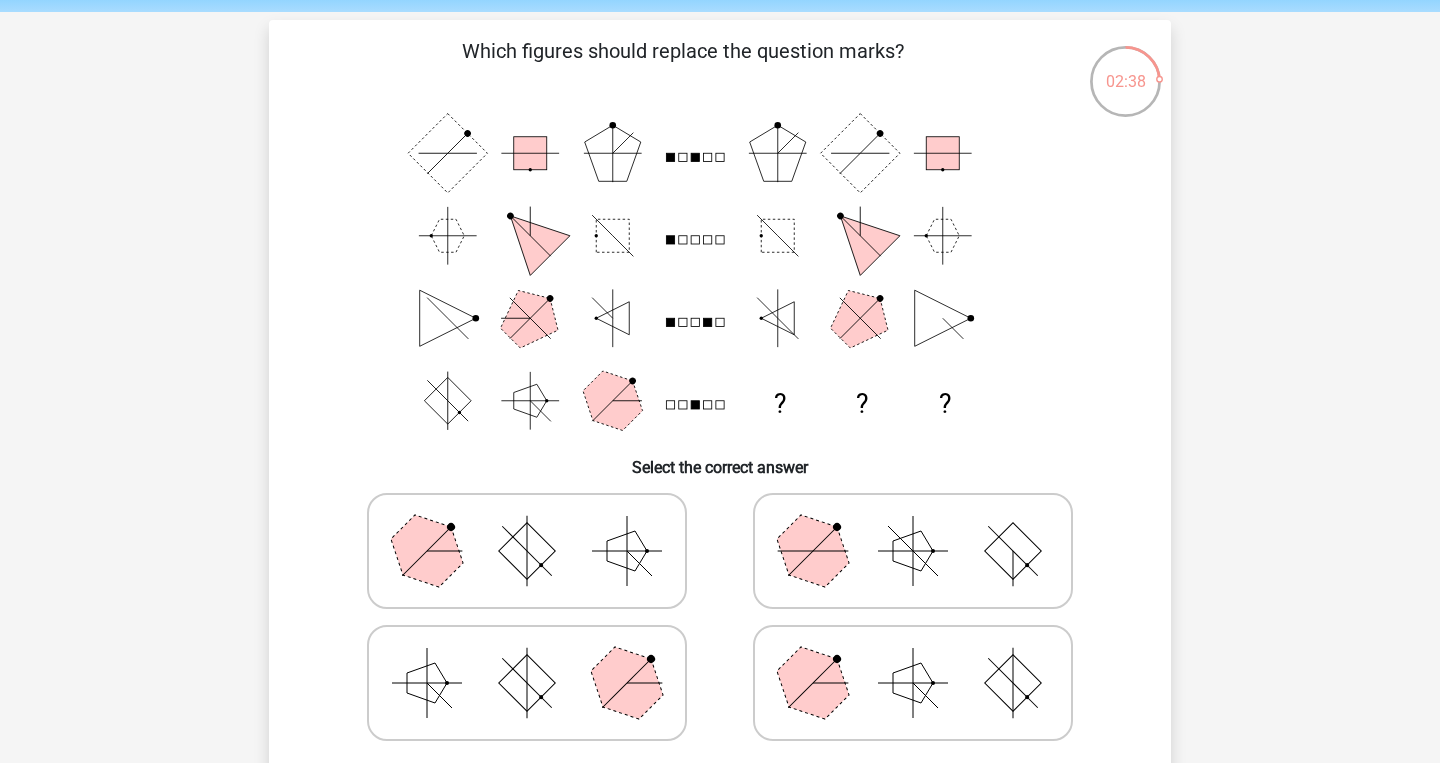 scroll, scrollTop: 78, scrollLeft: 0, axis: vertical 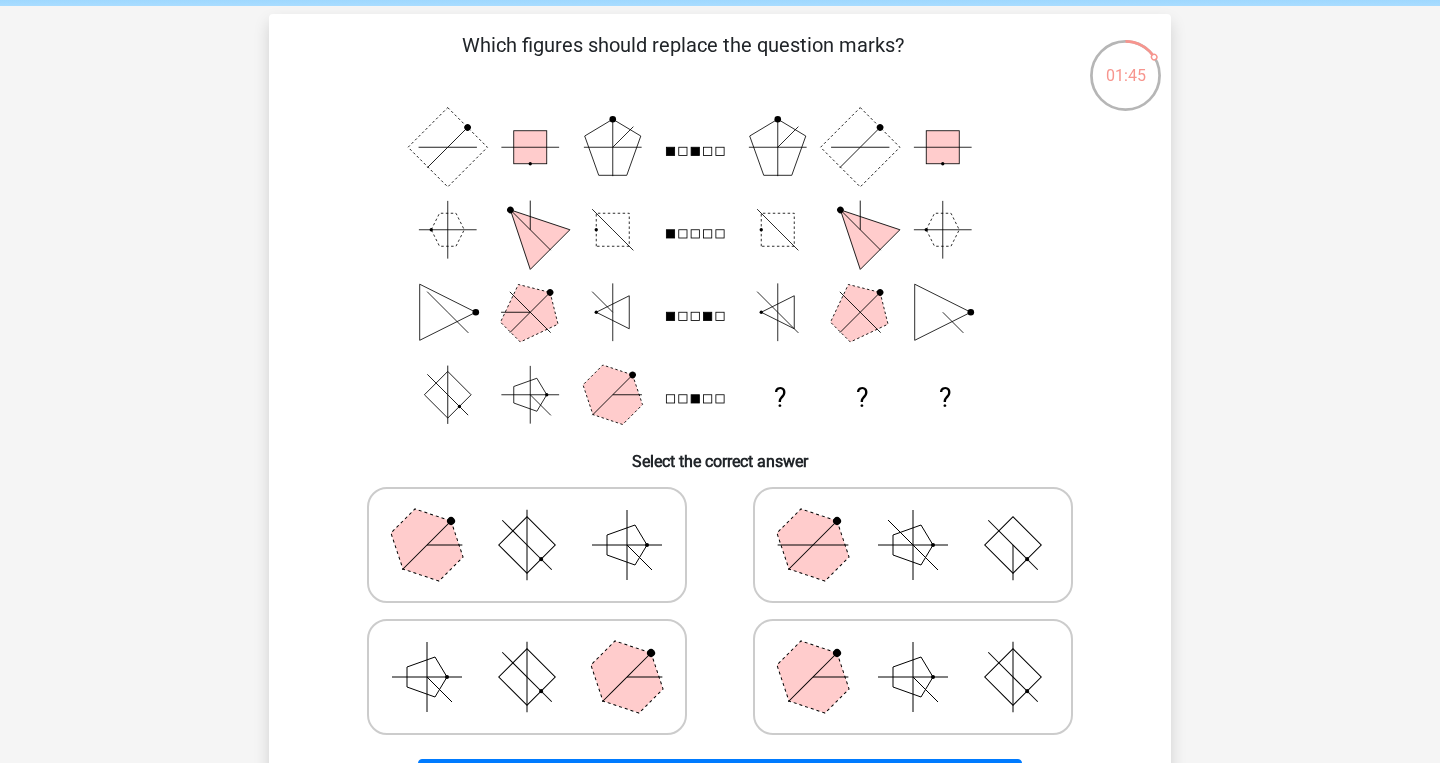 click 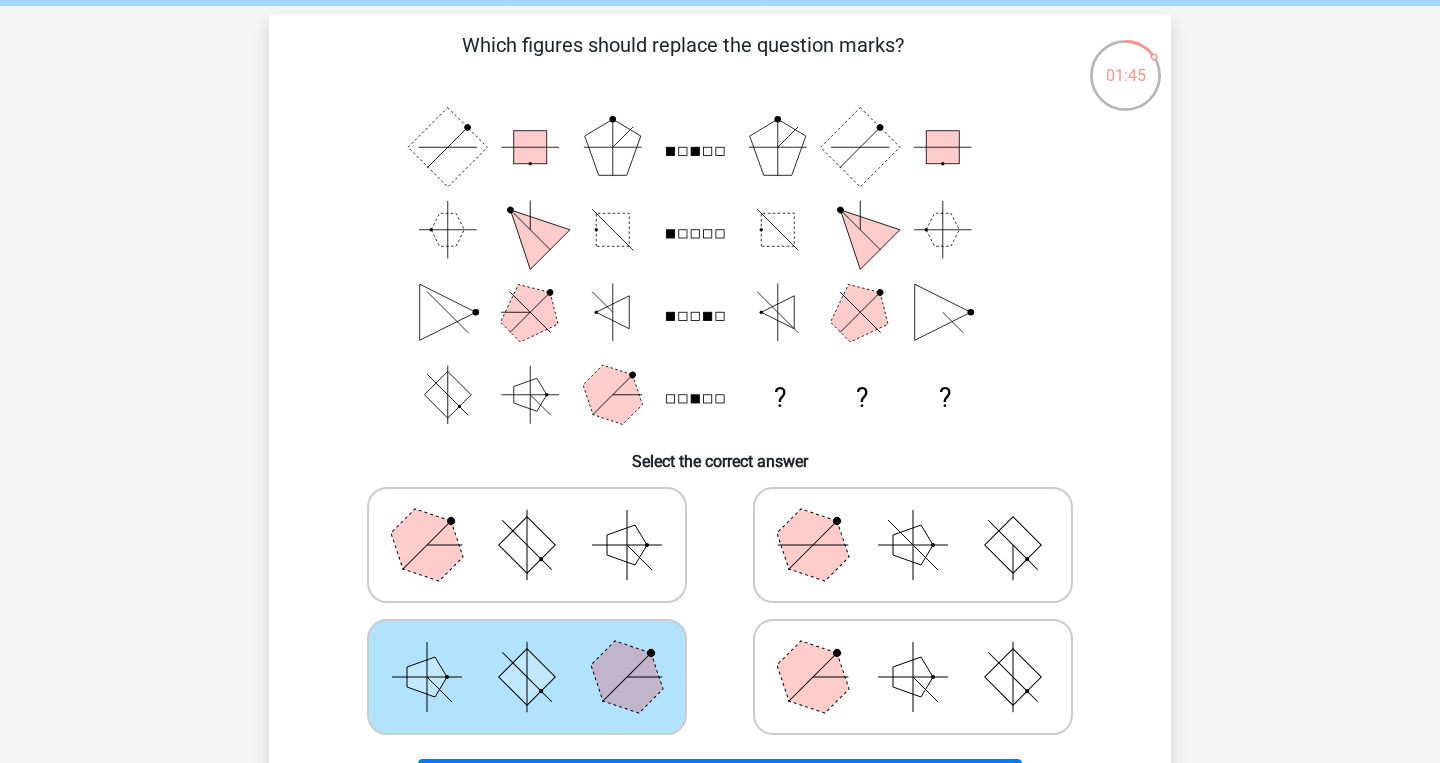 scroll, scrollTop: 217, scrollLeft: 0, axis: vertical 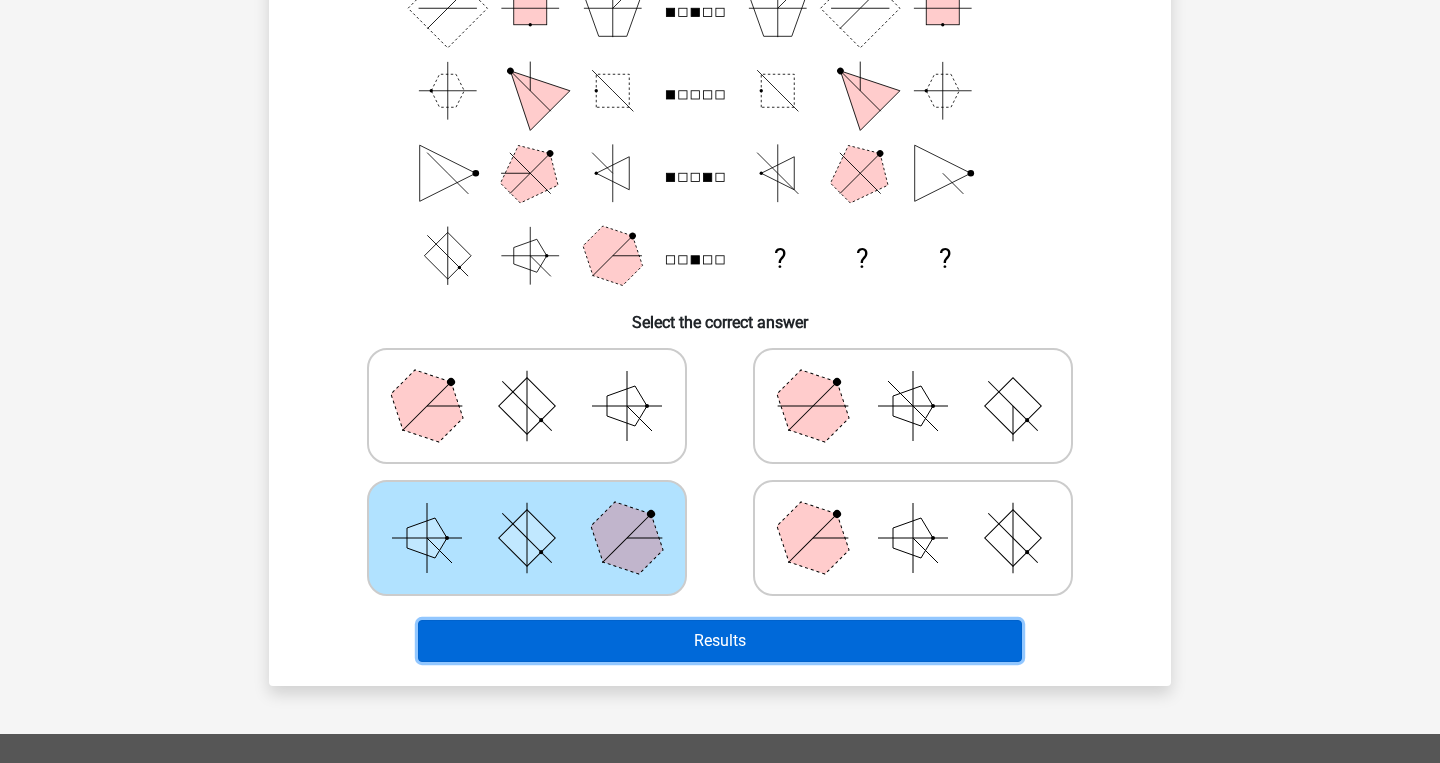 click on "Results" at bounding box center (720, 641) 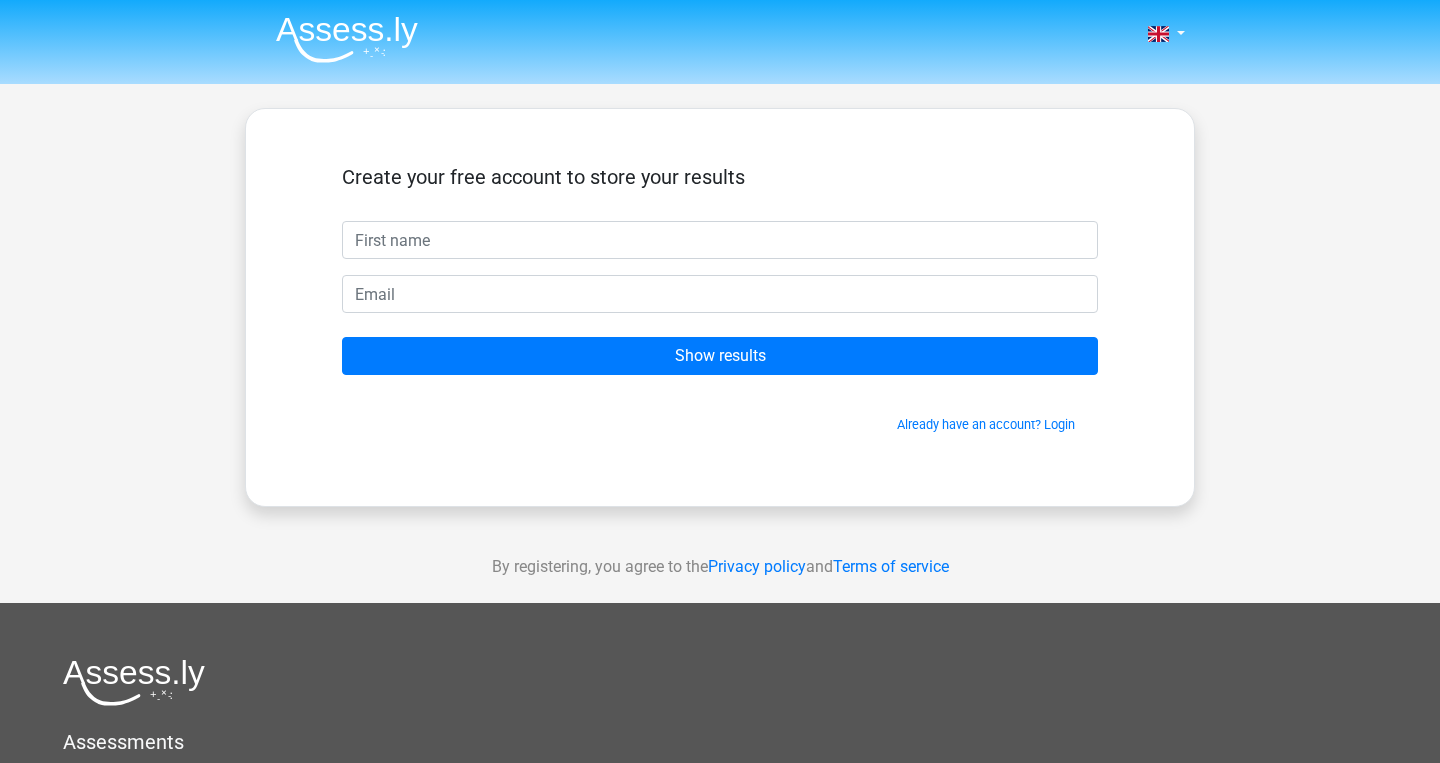 scroll, scrollTop: 0, scrollLeft: 0, axis: both 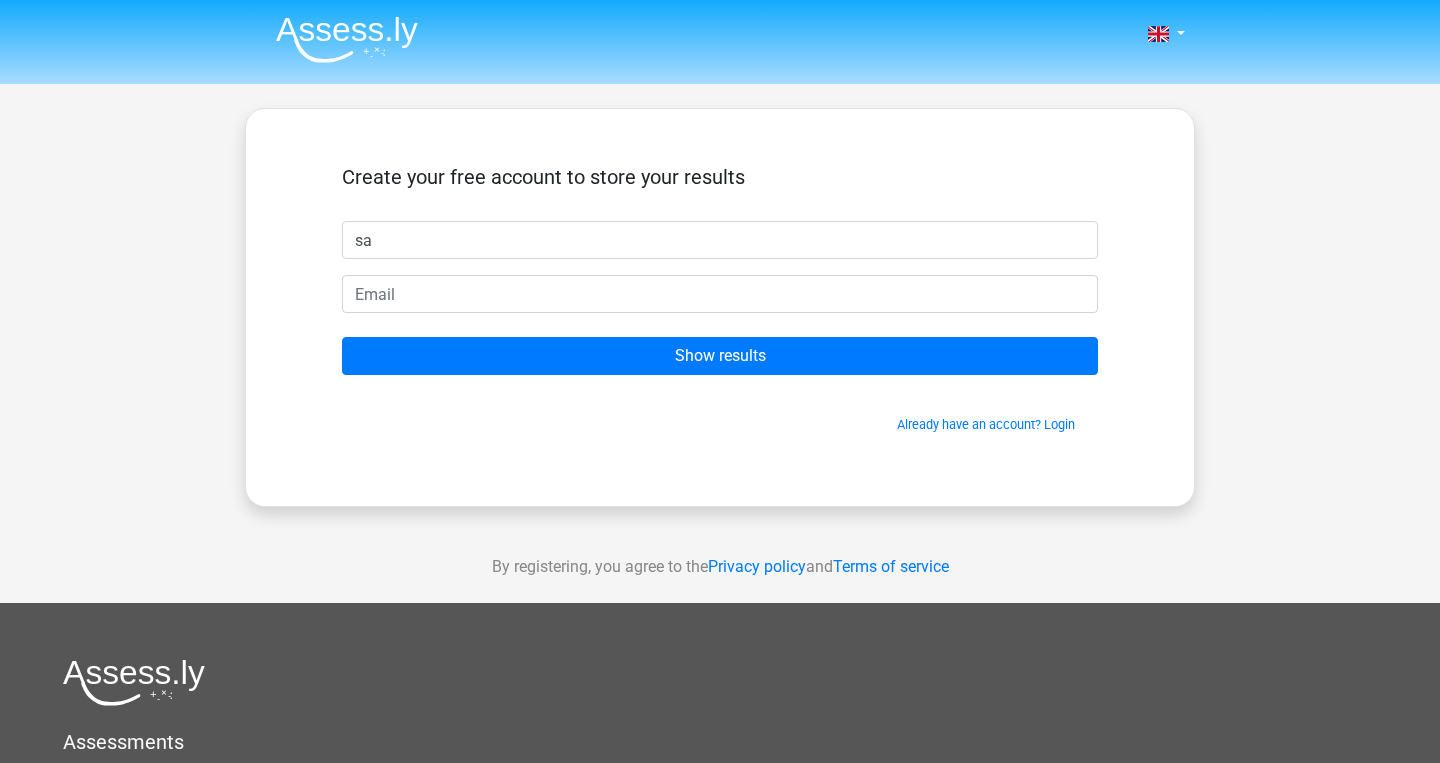 type on "s" 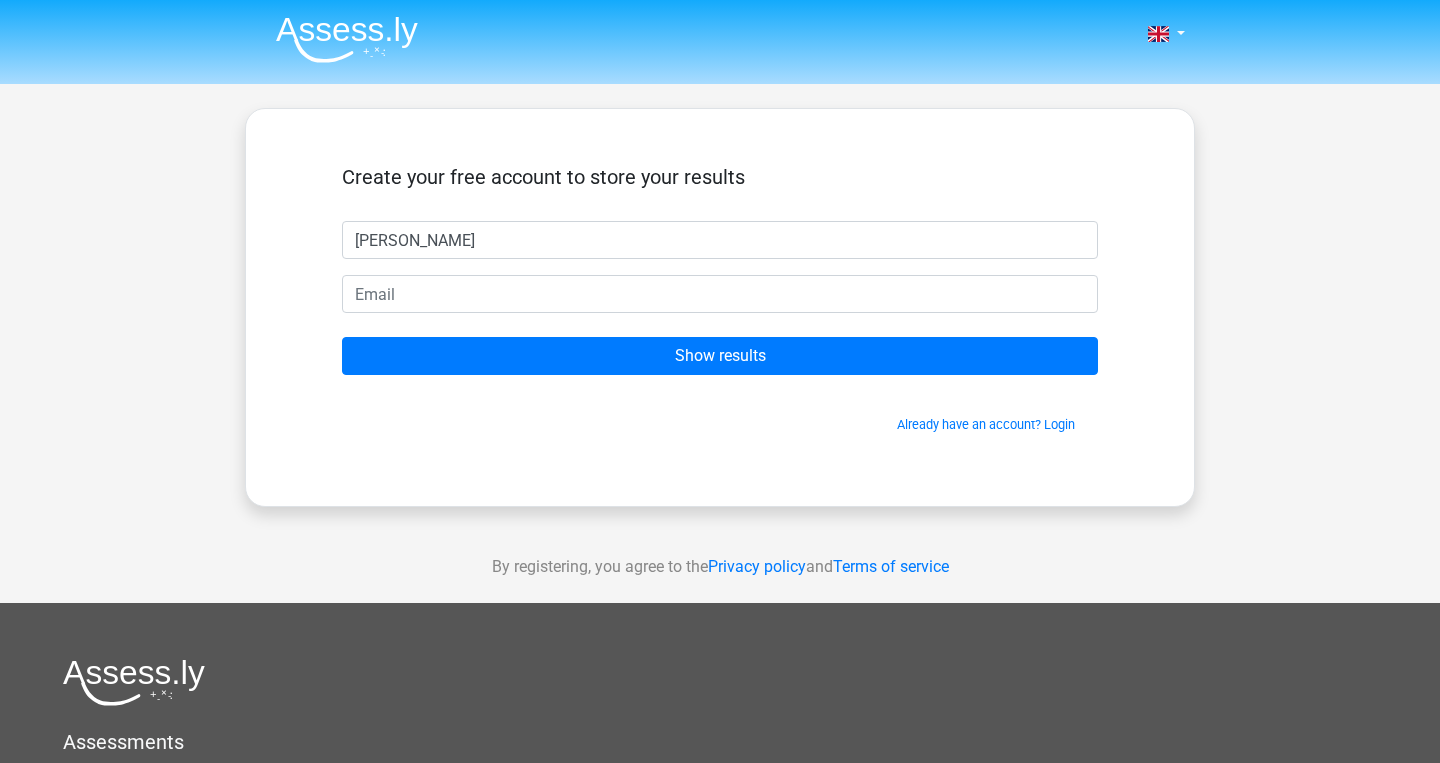 type on "Sabrina Atha" 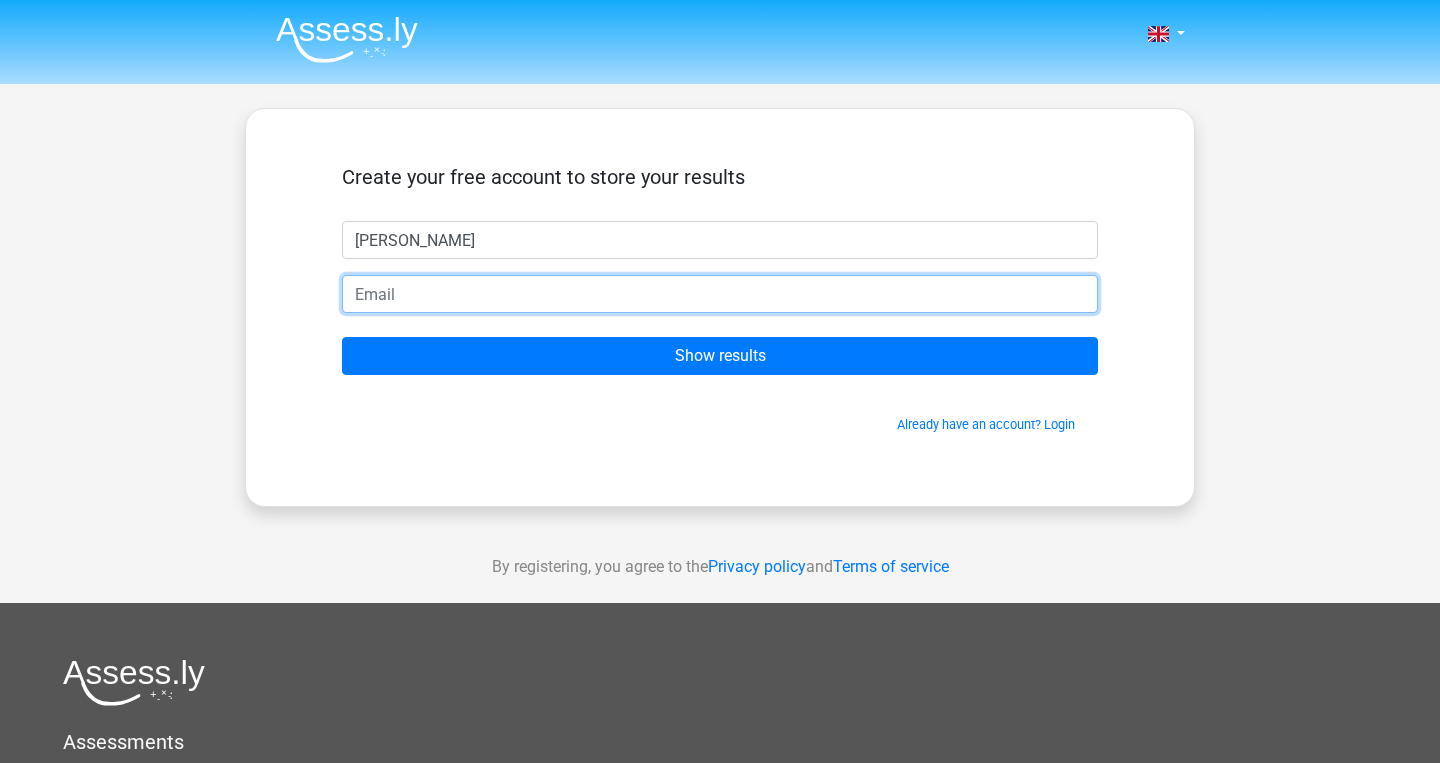 click at bounding box center [720, 294] 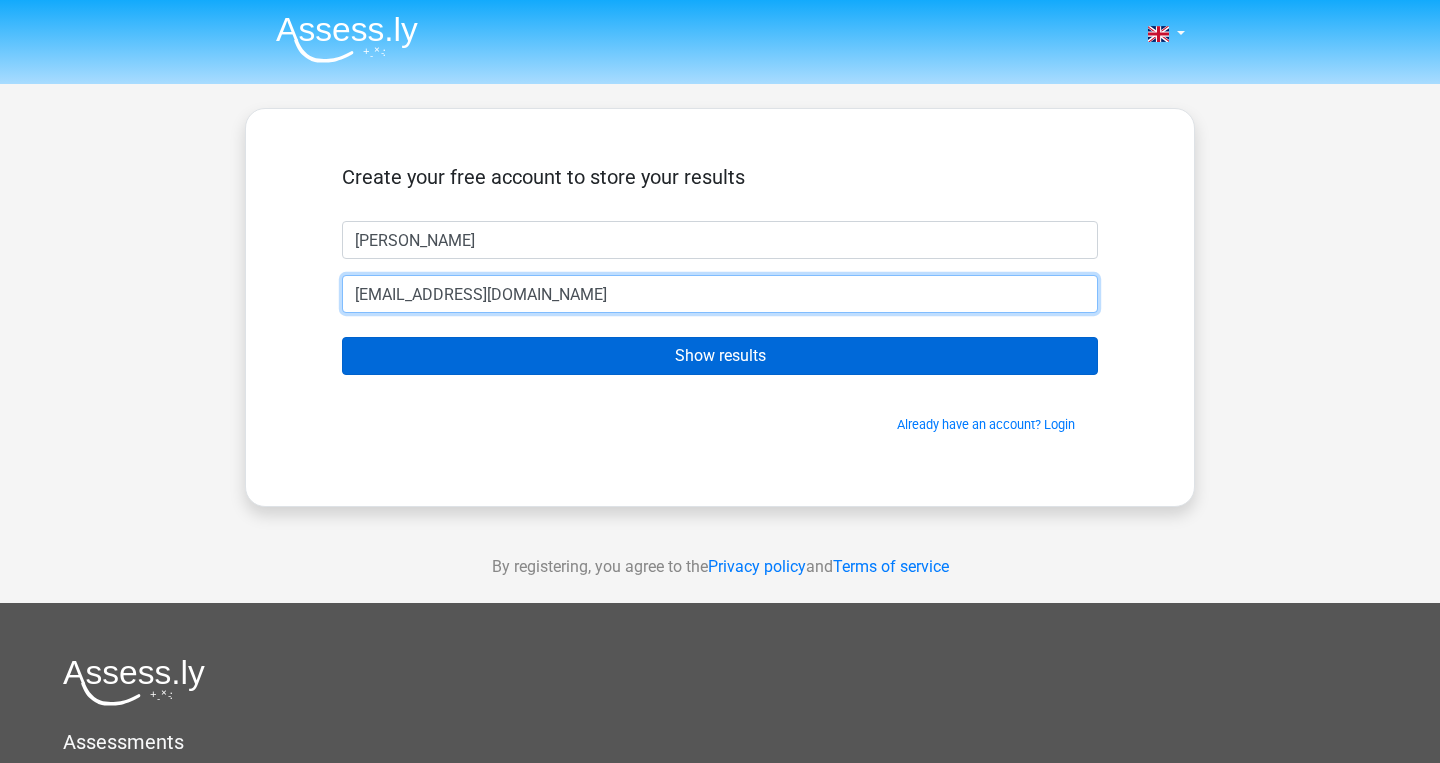 type on "sabrinaathashania@gmail.com" 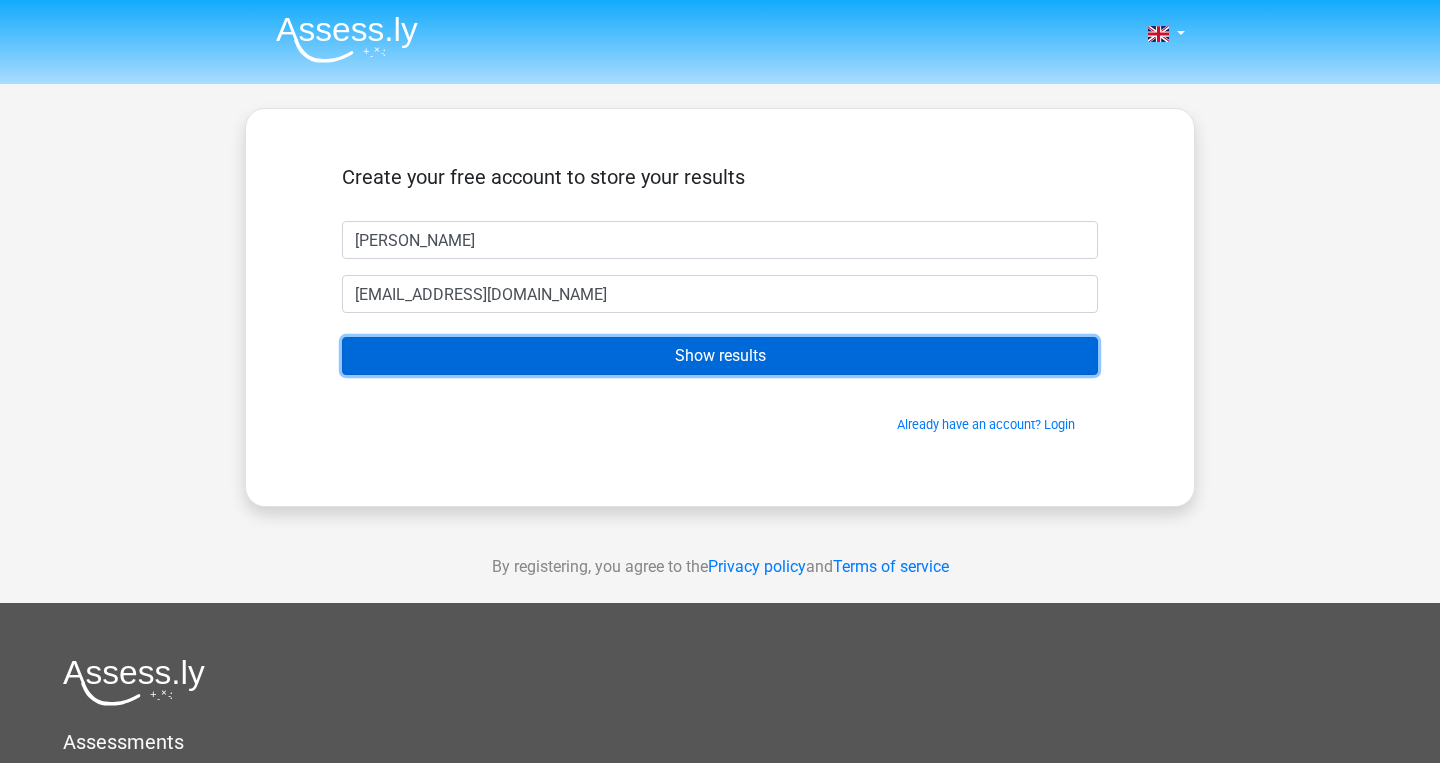 click on "Show results" at bounding box center (720, 356) 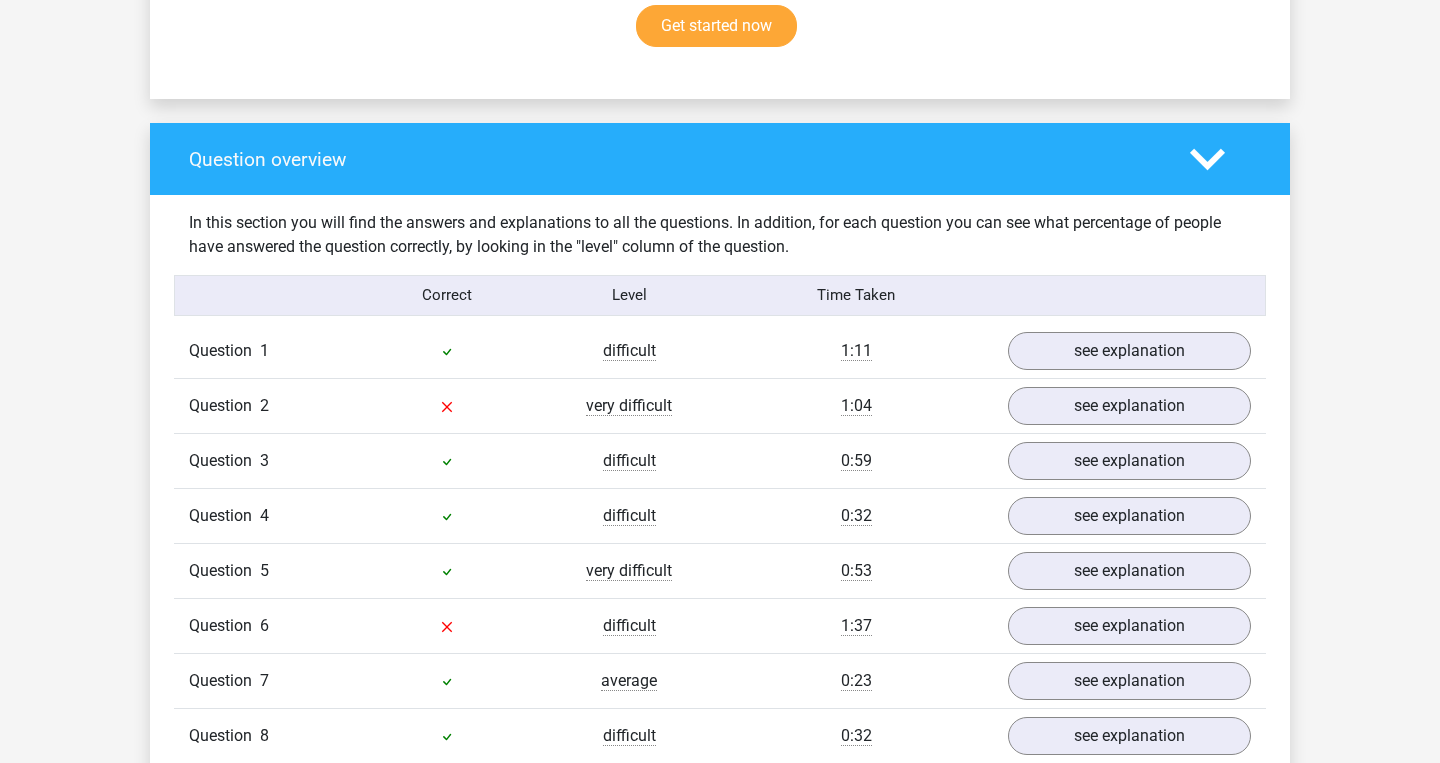scroll, scrollTop: 1591, scrollLeft: 0, axis: vertical 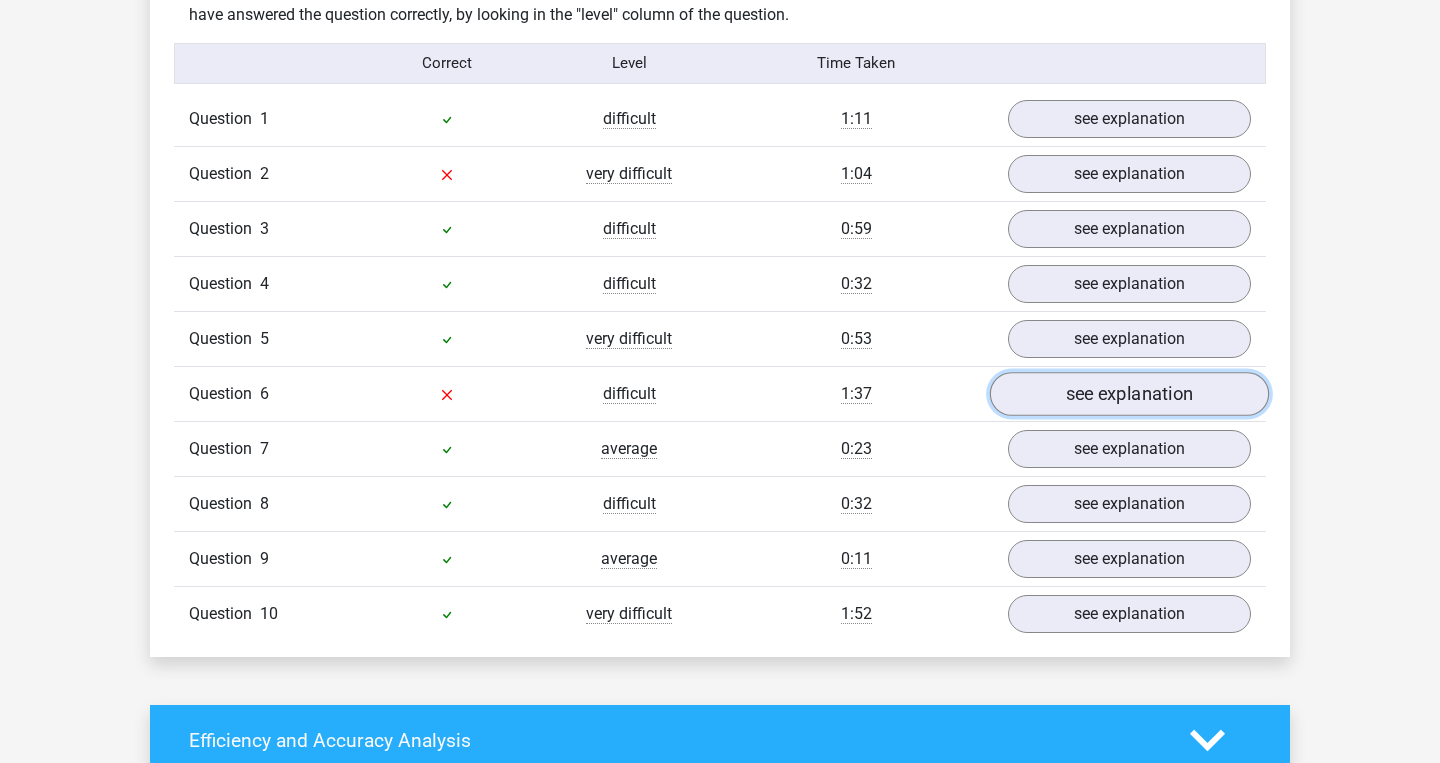 click on "see explanation" at bounding box center (1129, 394) 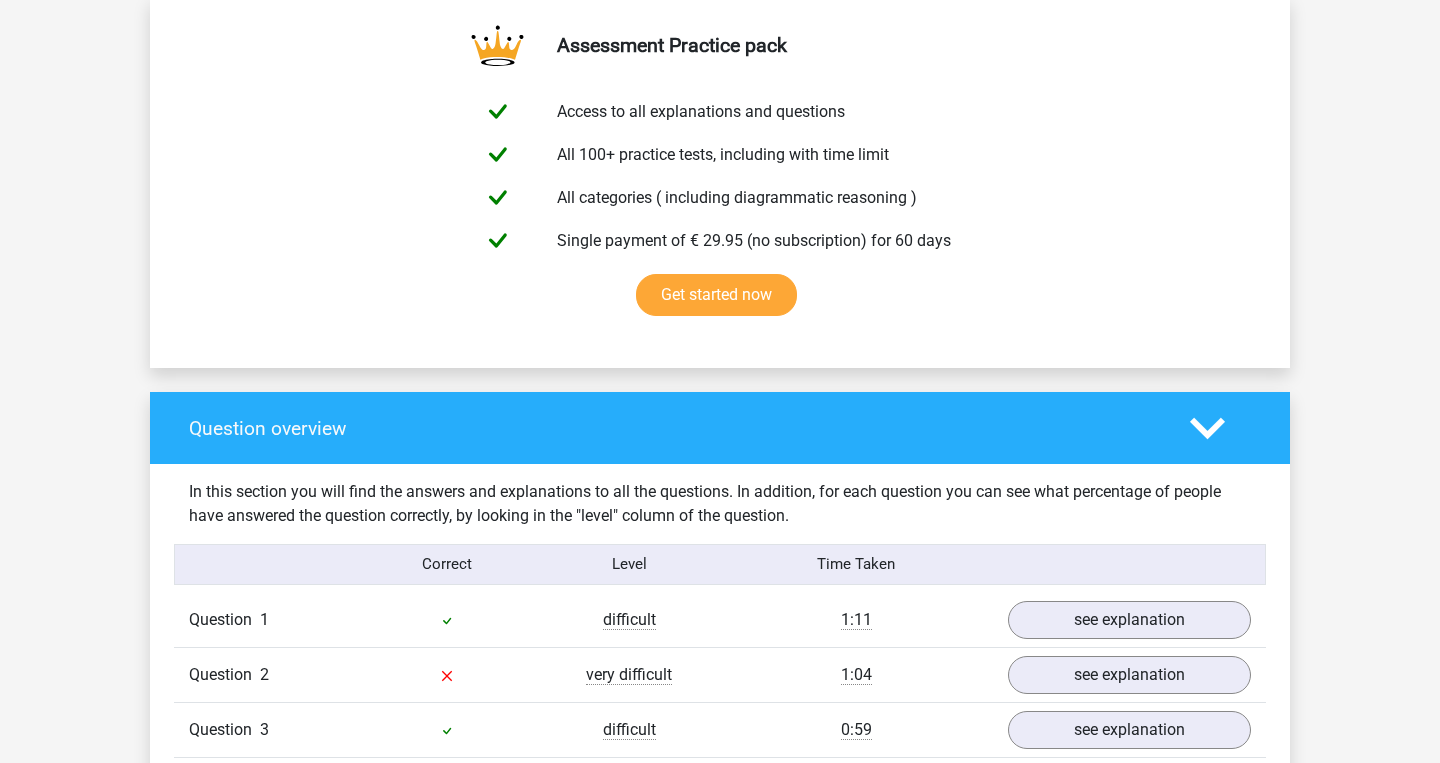 scroll, scrollTop: 1105, scrollLeft: 0, axis: vertical 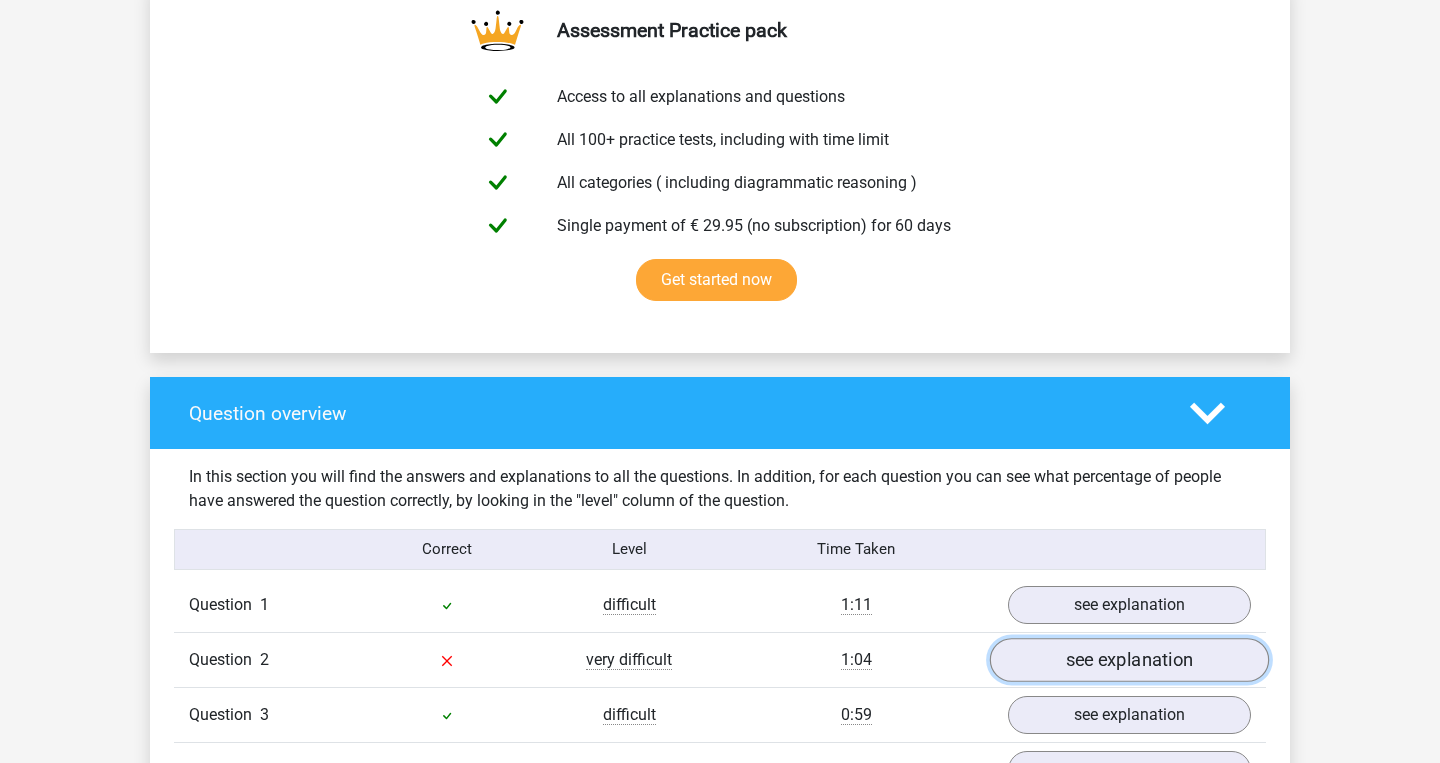 click on "see explanation" at bounding box center (1129, 660) 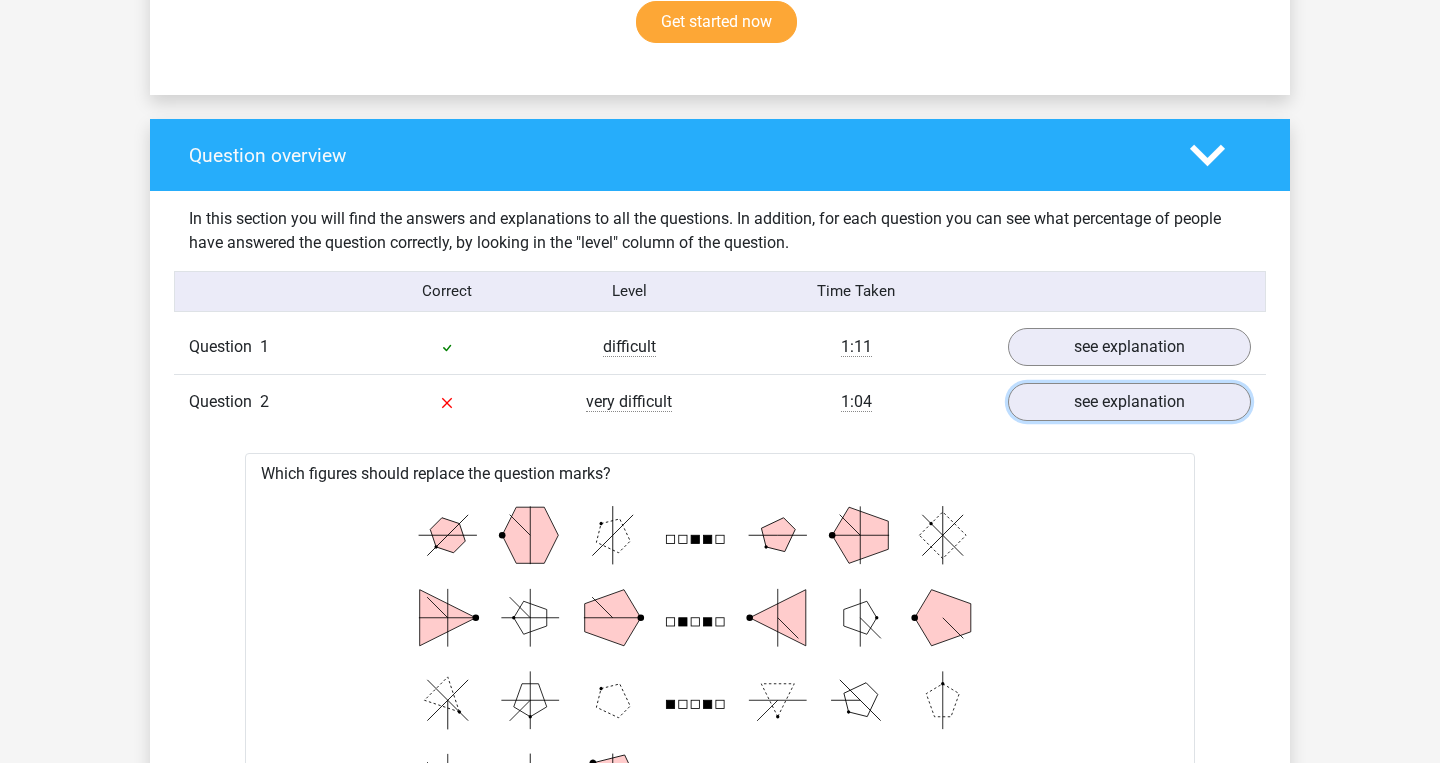 scroll, scrollTop: 1377, scrollLeft: 0, axis: vertical 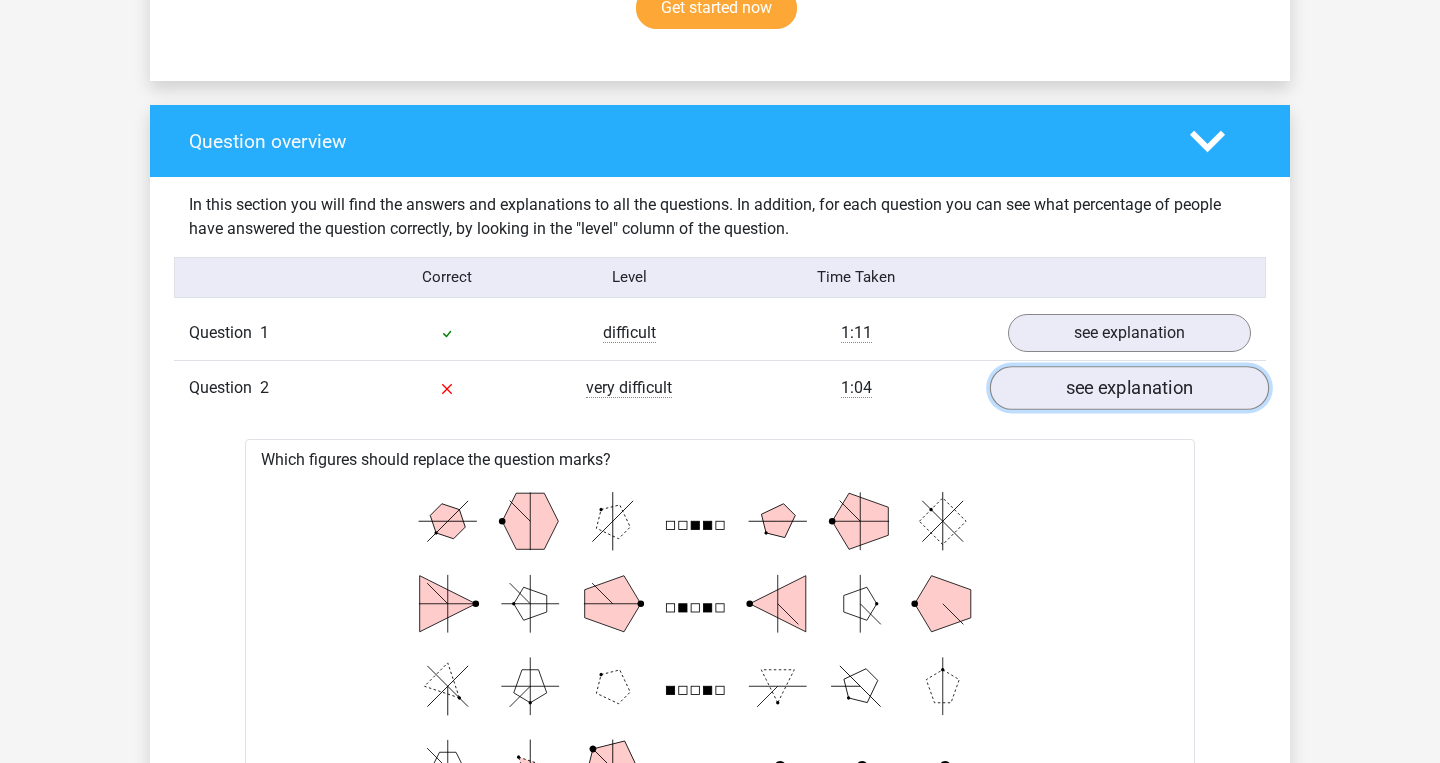 click on "see explanation" at bounding box center [1129, 388] 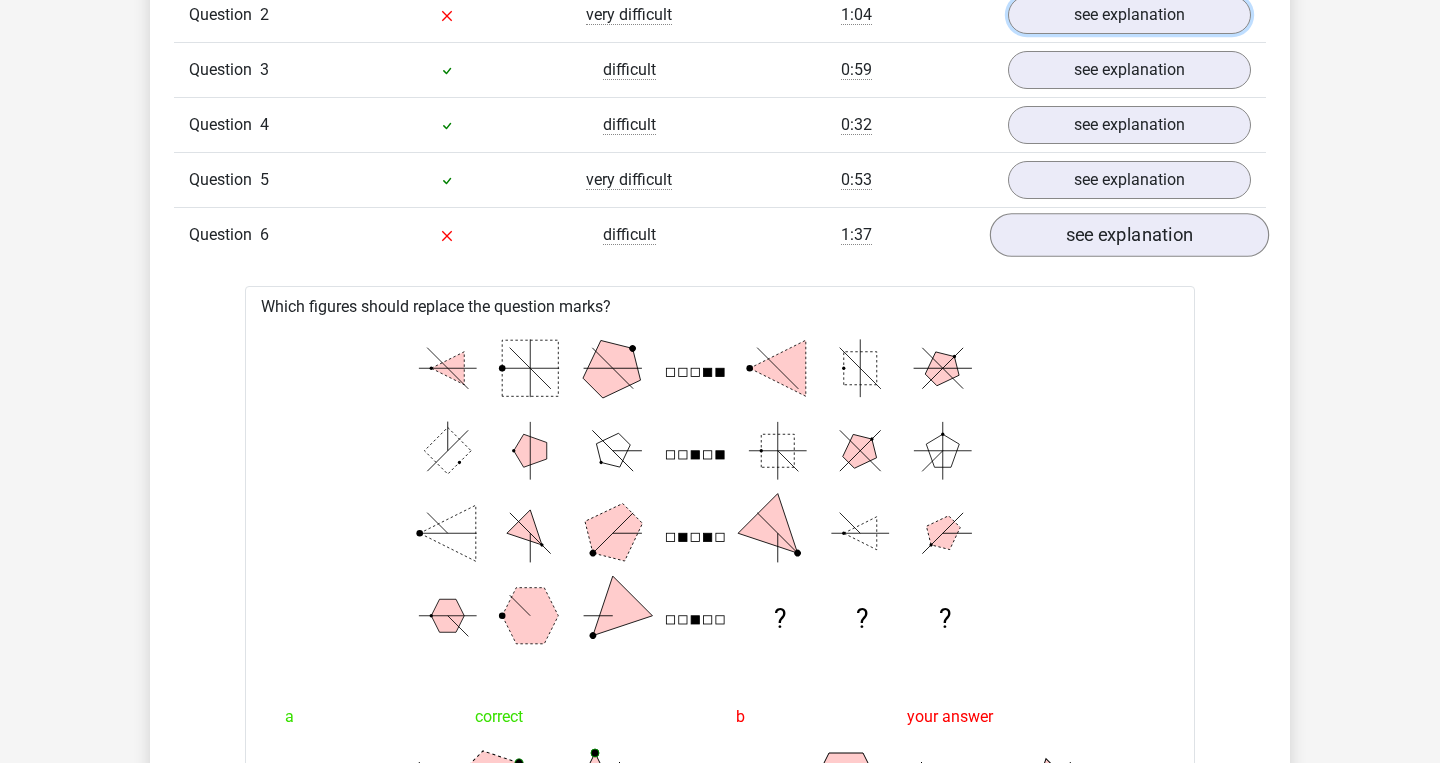 scroll, scrollTop: 1661, scrollLeft: 0, axis: vertical 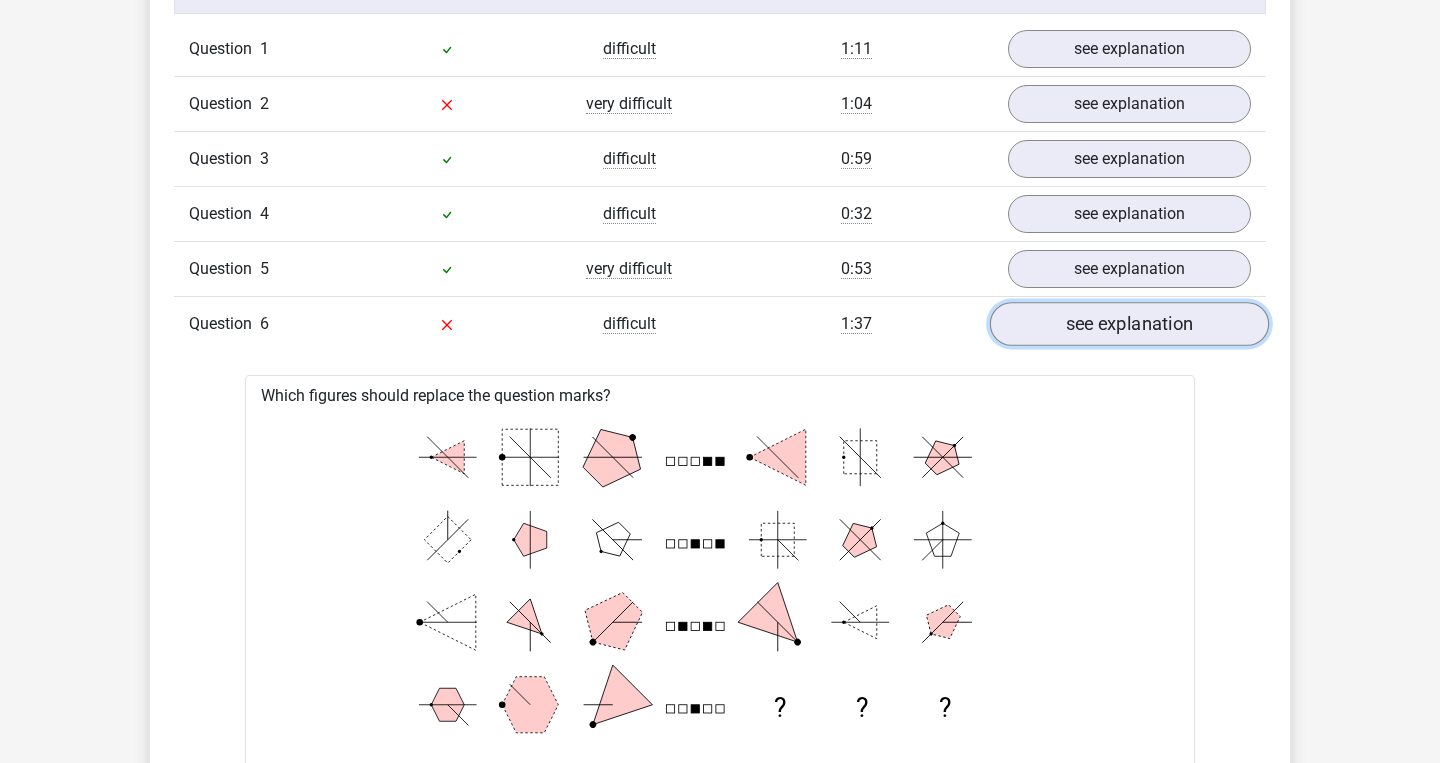 click on "see explanation" at bounding box center [1129, 324] 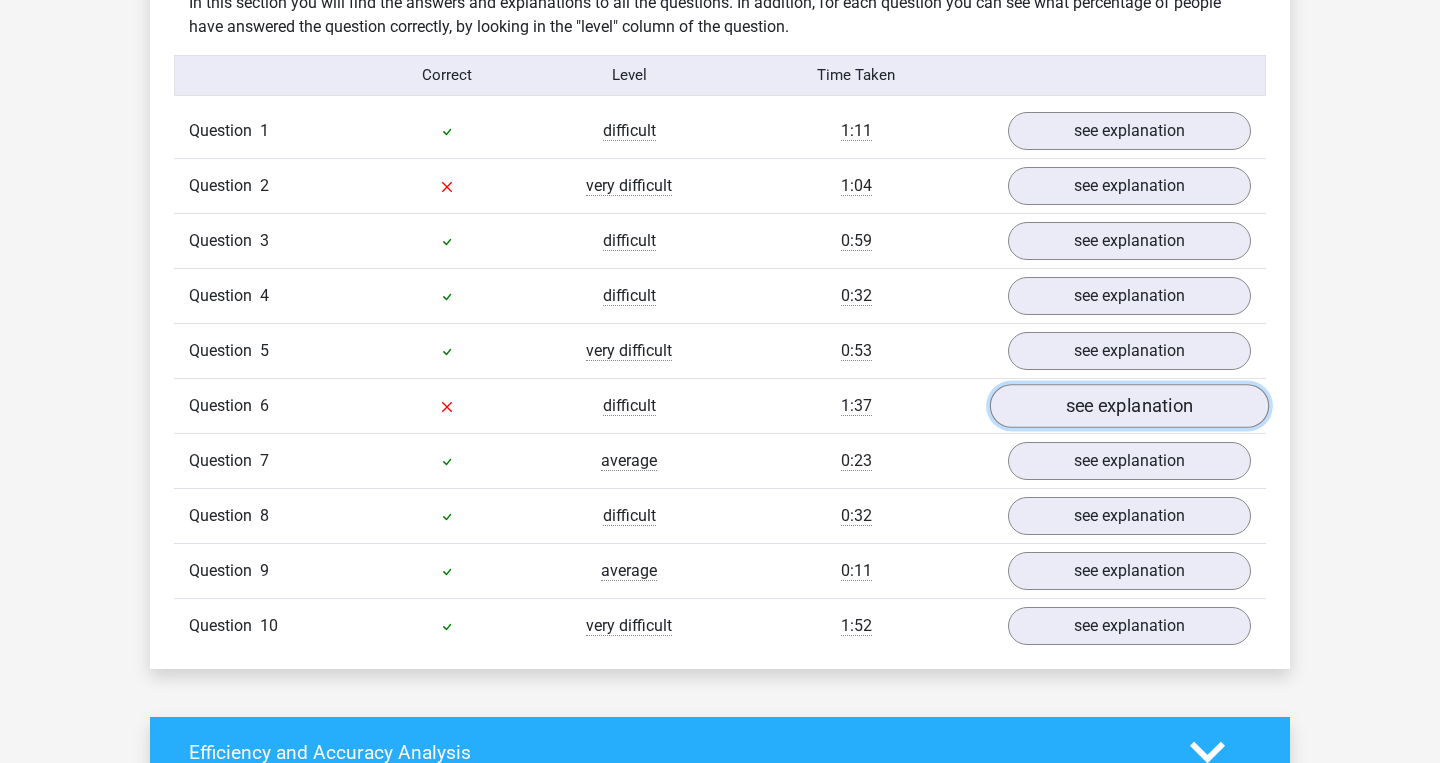 scroll, scrollTop: 1534, scrollLeft: 0, axis: vertical 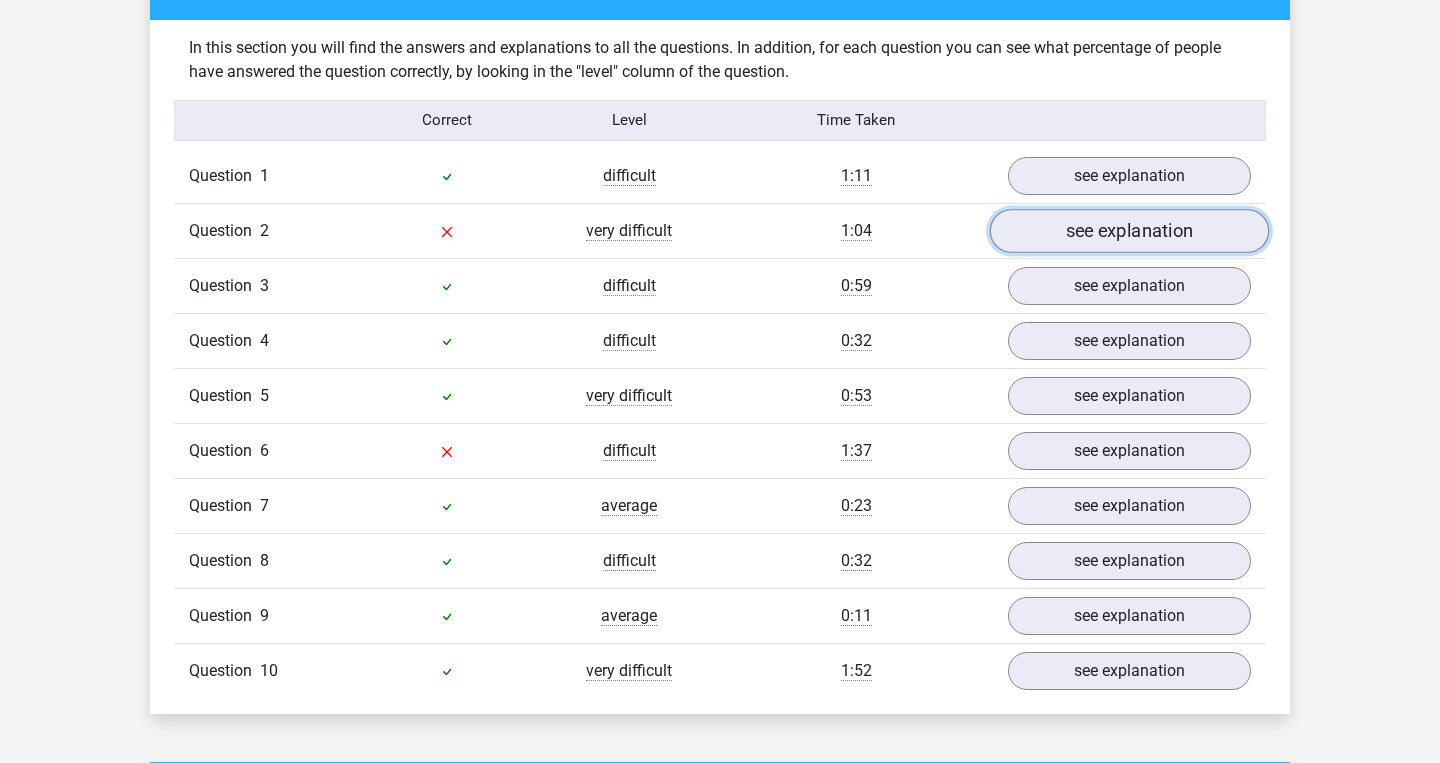 click on "see explanation" at bounding box center (1129, 231) 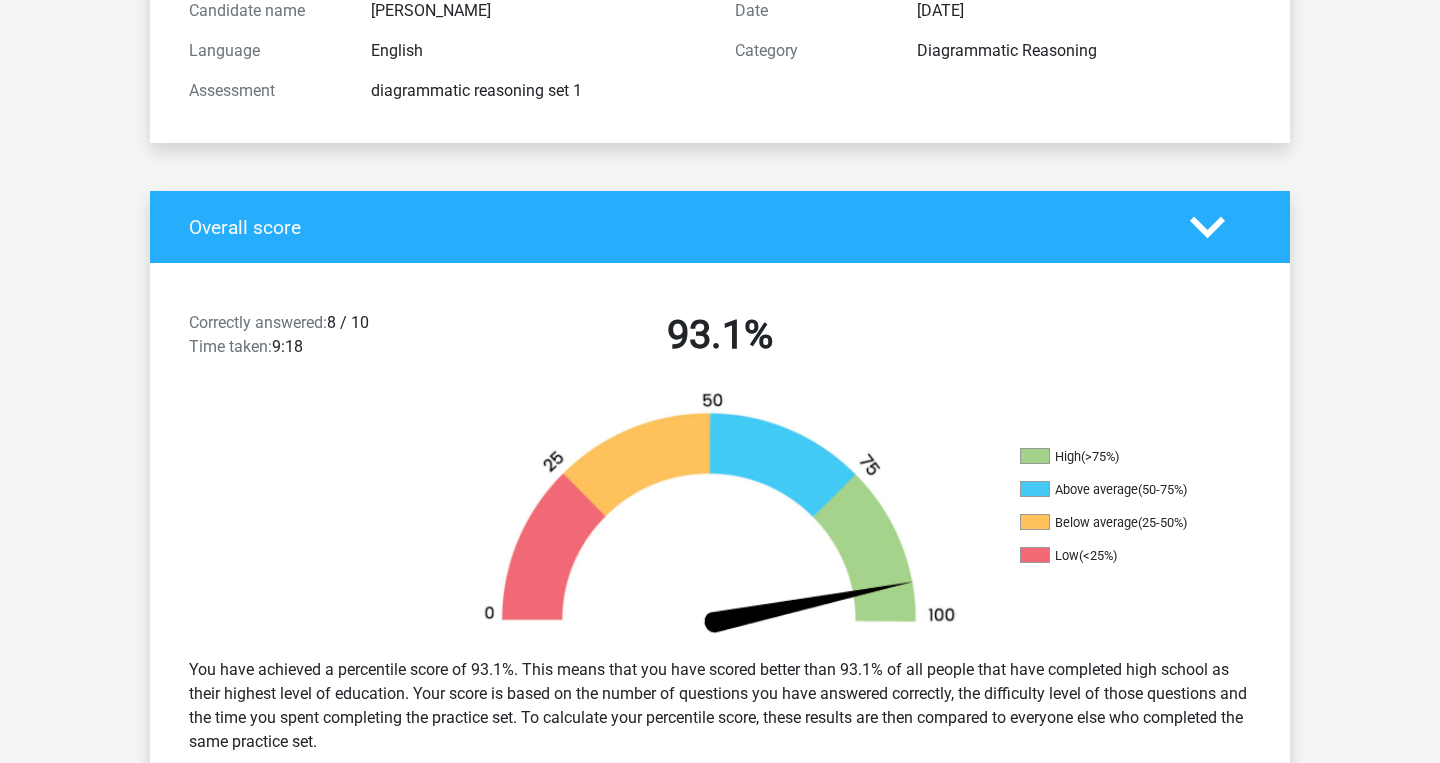 scroll, scrollTop: 0, scrollLeft: 0, axis: both 